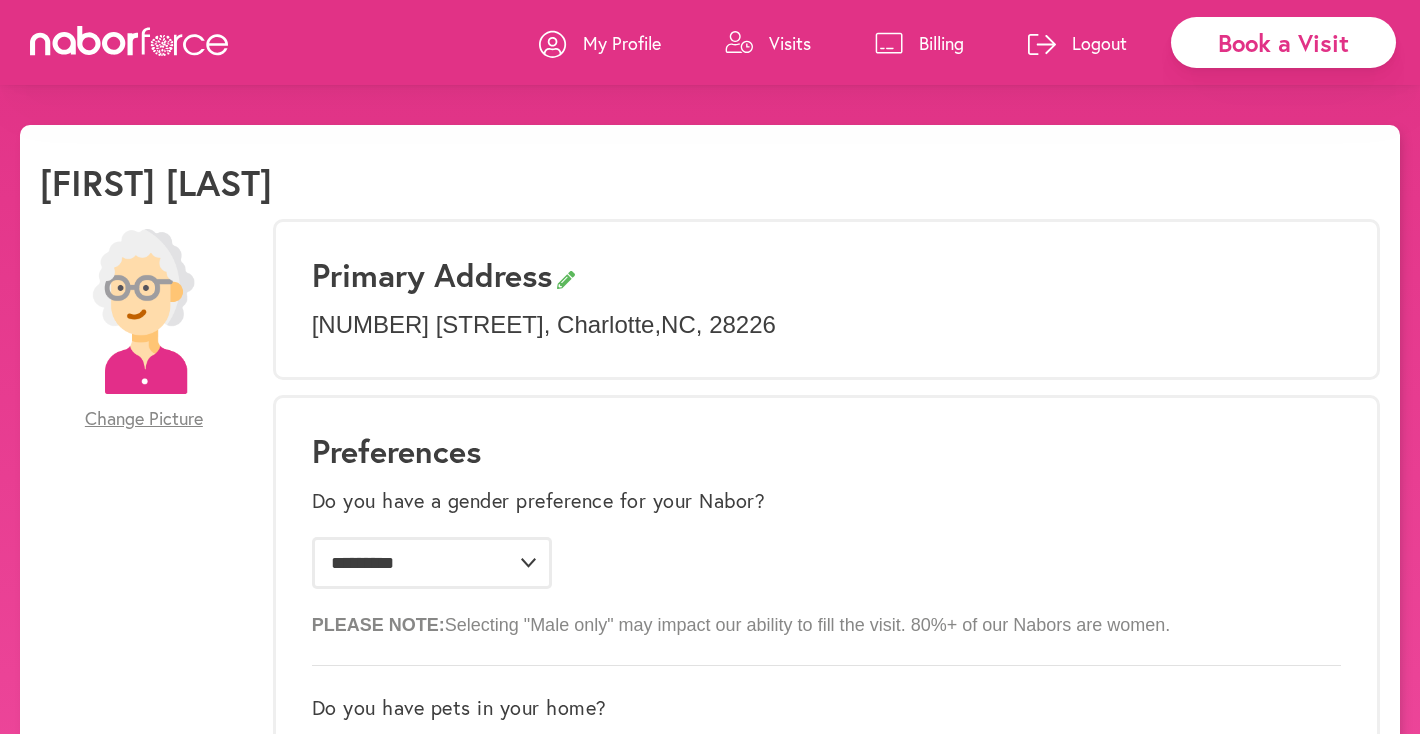 scroll, scrollTop: 200, scrollLeft: 0, axis: vertical 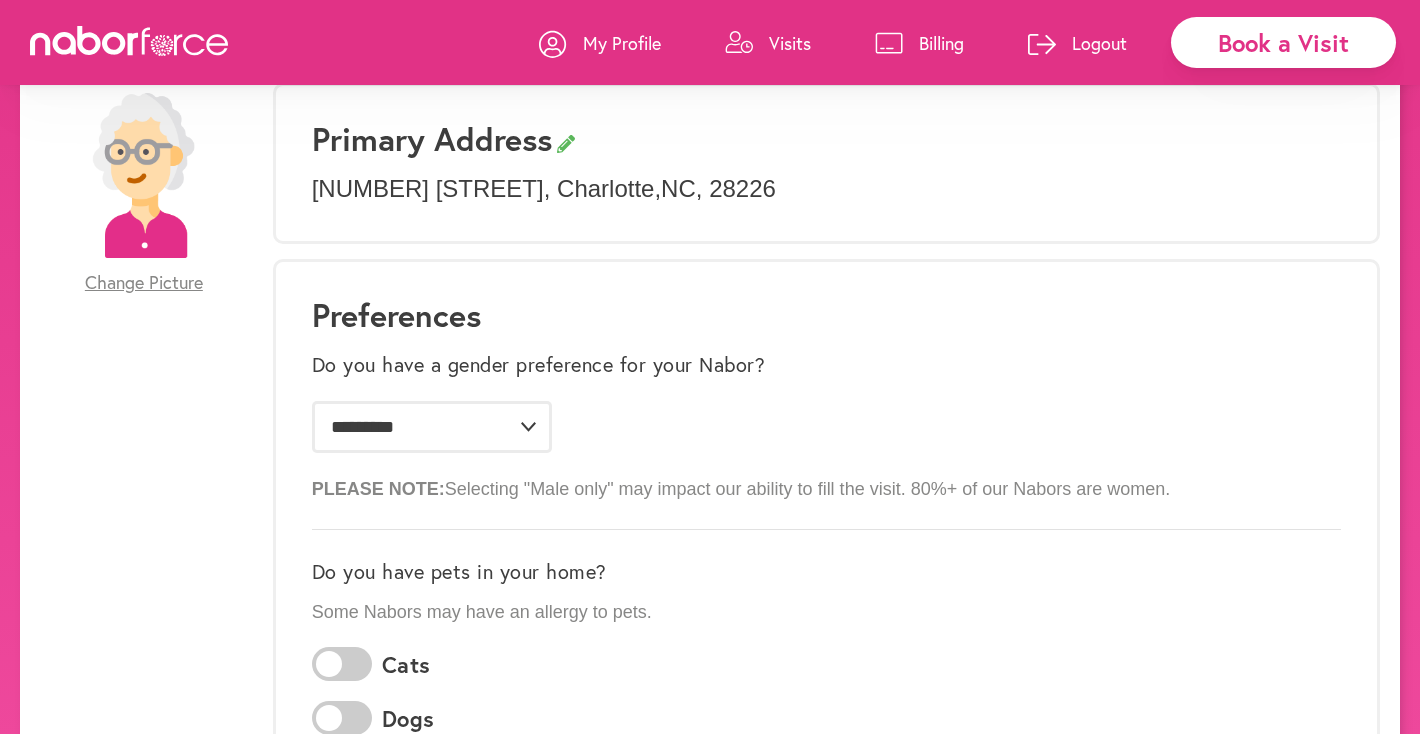 select on "*" 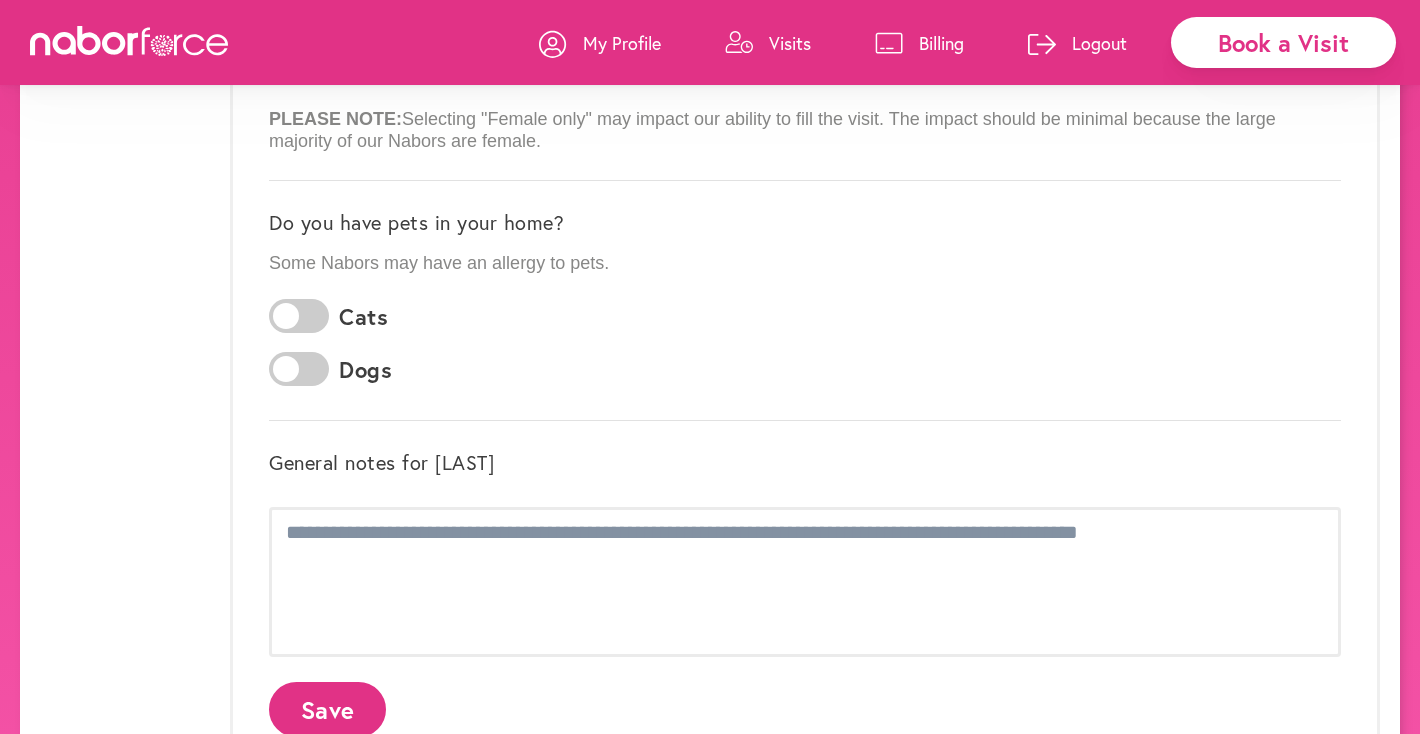 scroll, scrollTop: 569, scrollLeft: 0, axis: vertical 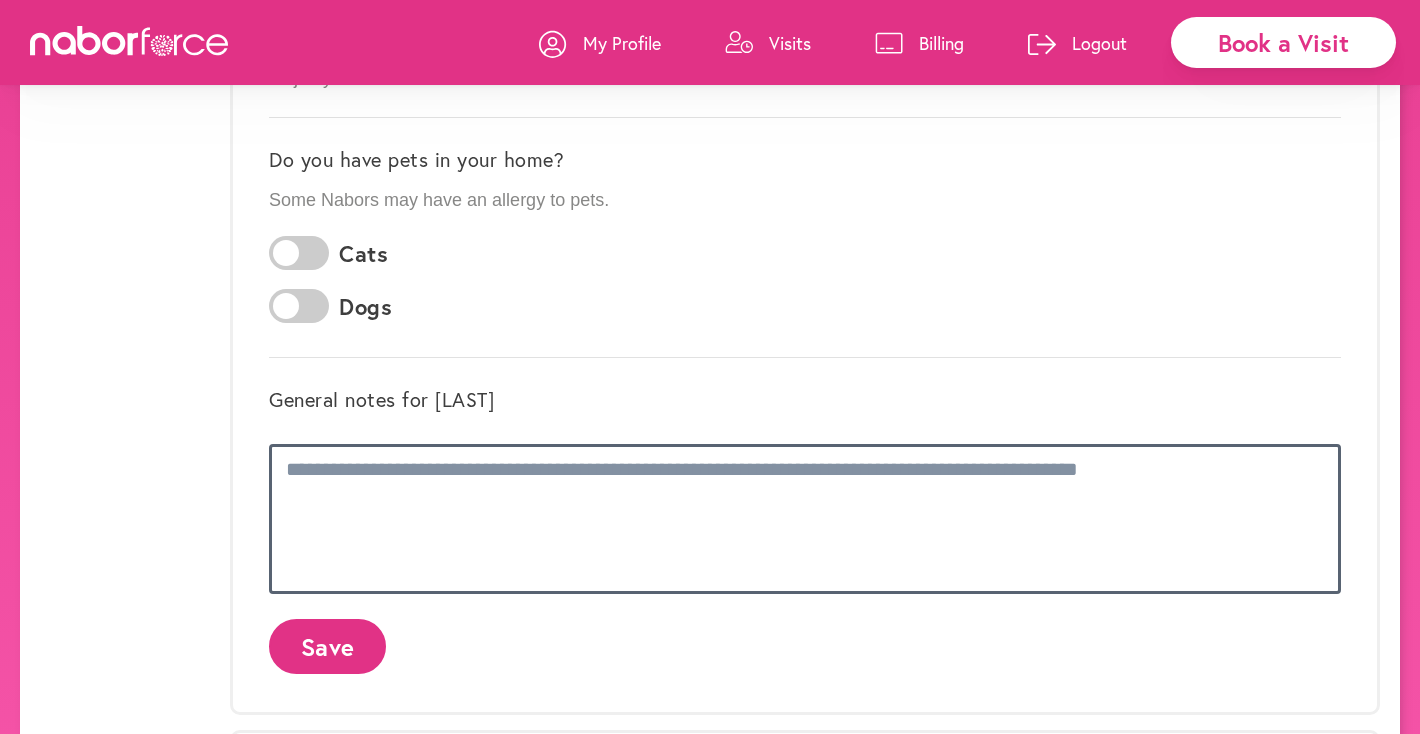 click at bounding box center [805, 519] 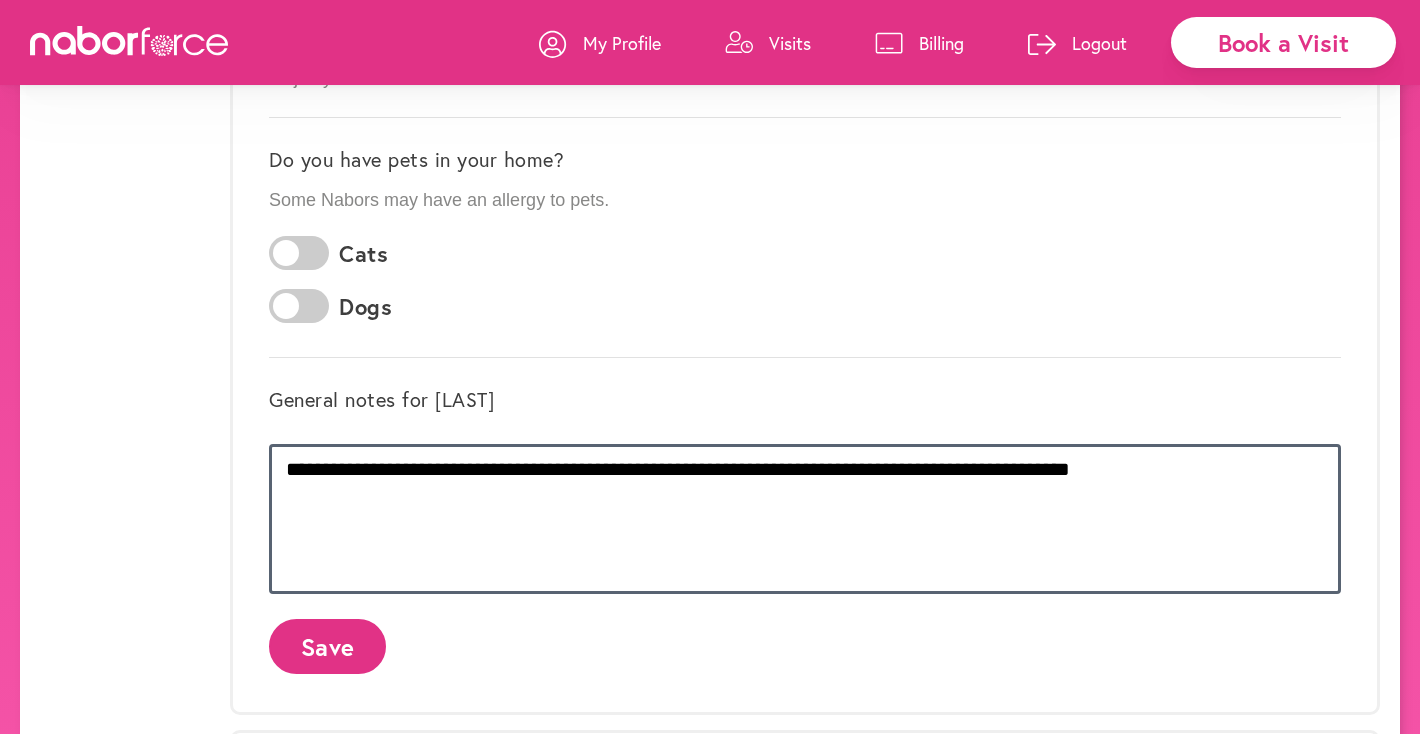 click on "**********" at bounding box center [805, 519] 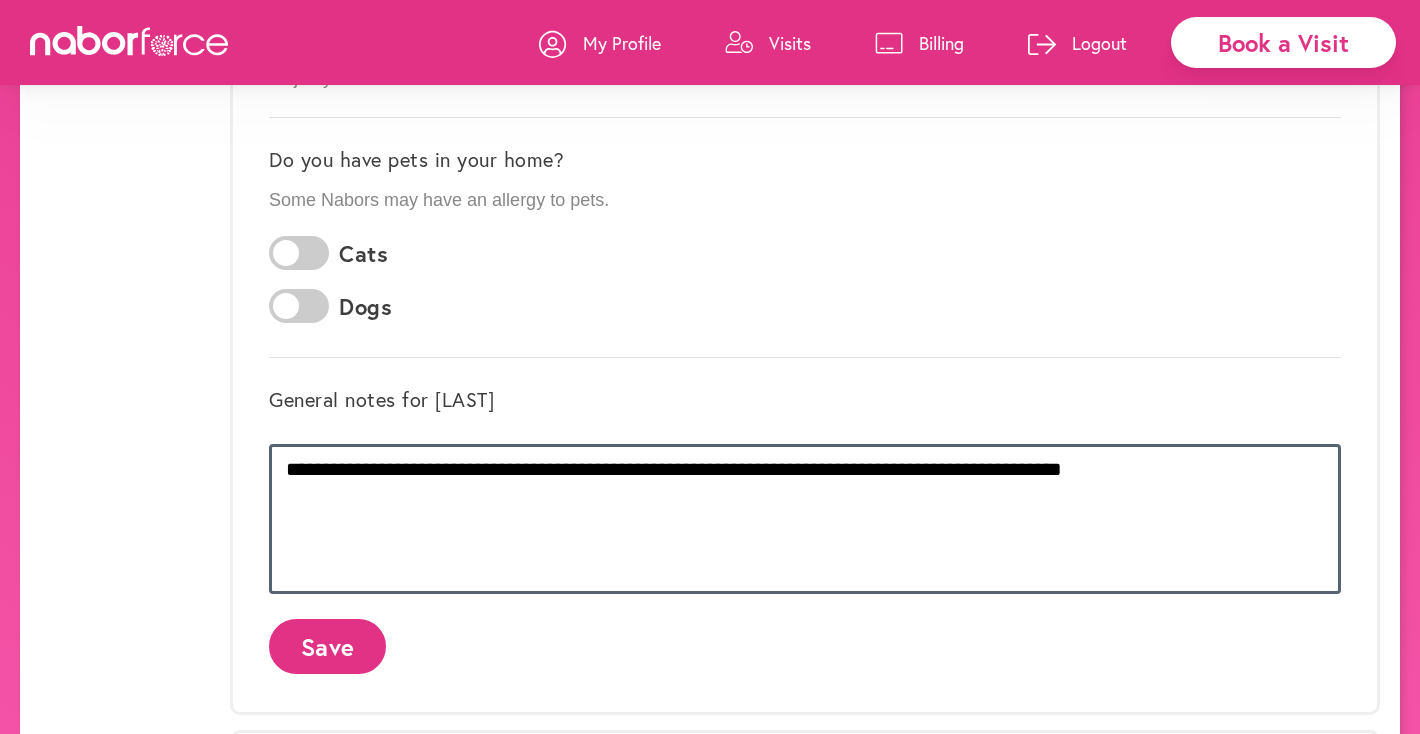 click on "**********" at bounding box center (805, 519) 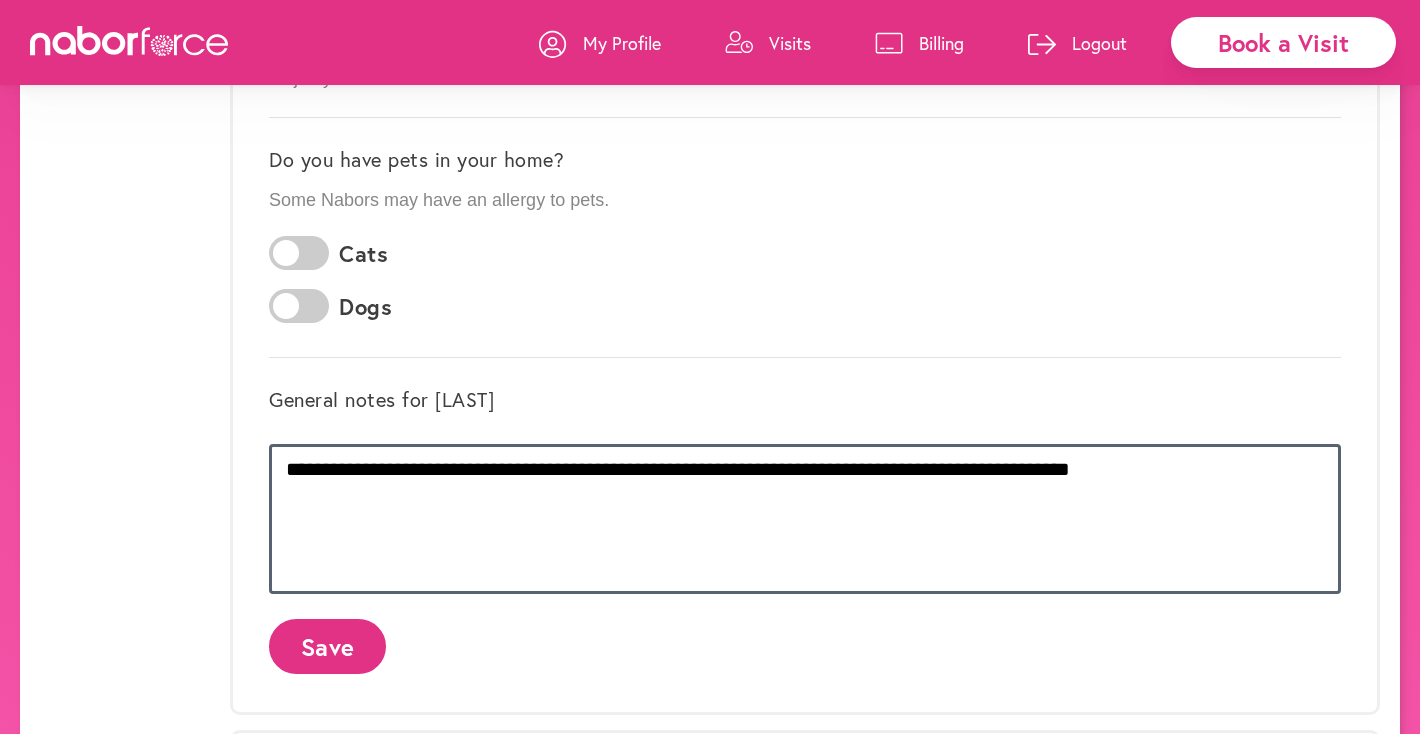 type on "**********" 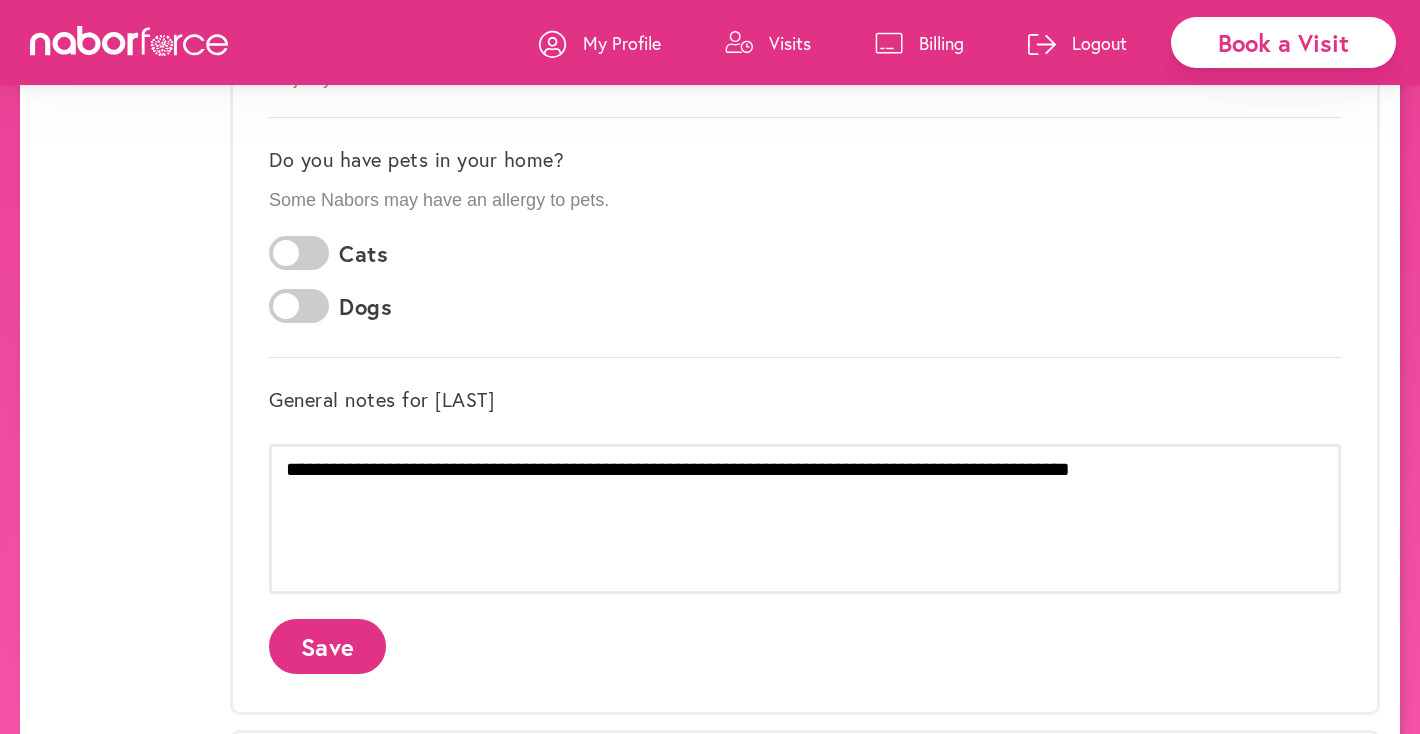 click on "Save" 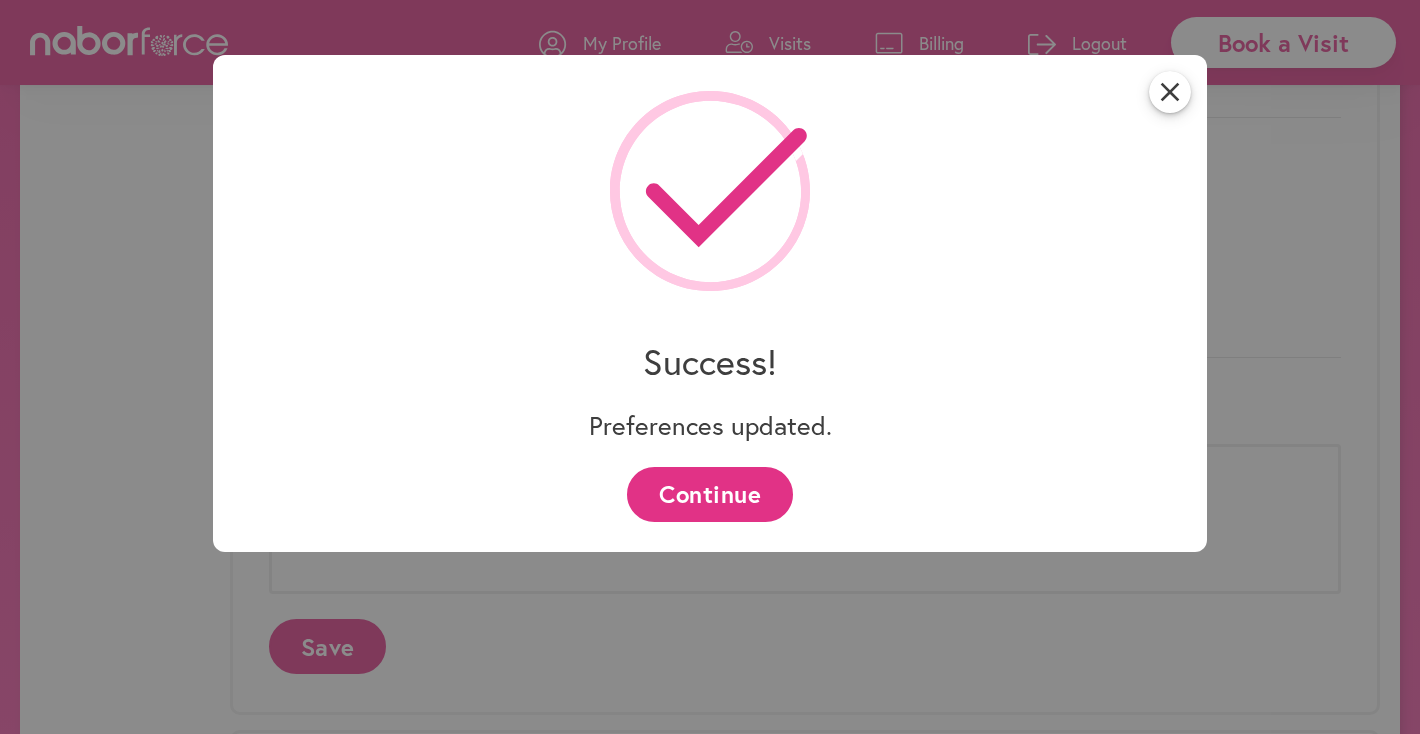 scroll, scrollTop: 0, scrollLeft: 0, axis: both 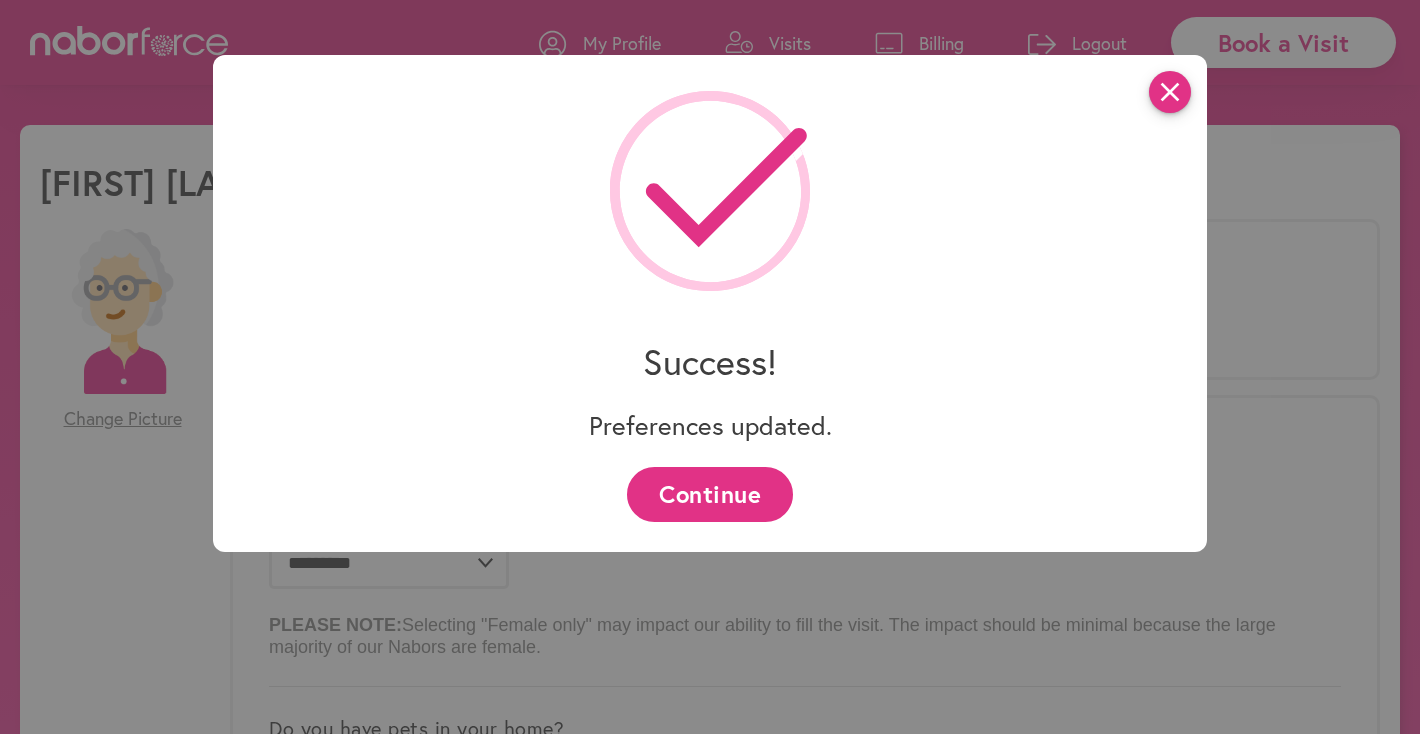 click on "close" at bounding box center [1170, 92] 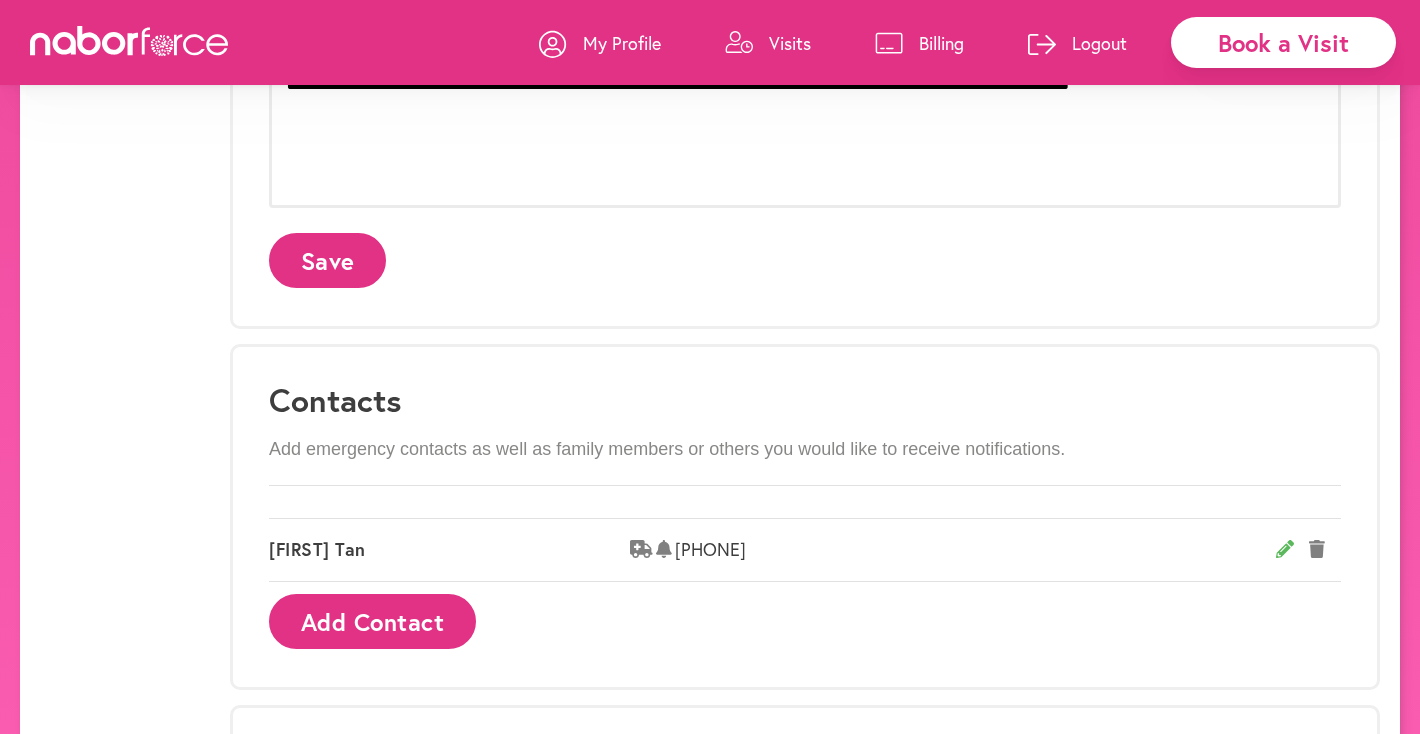 scroll, scrollTop: 958, scrollLeft: 0, axis: vertical 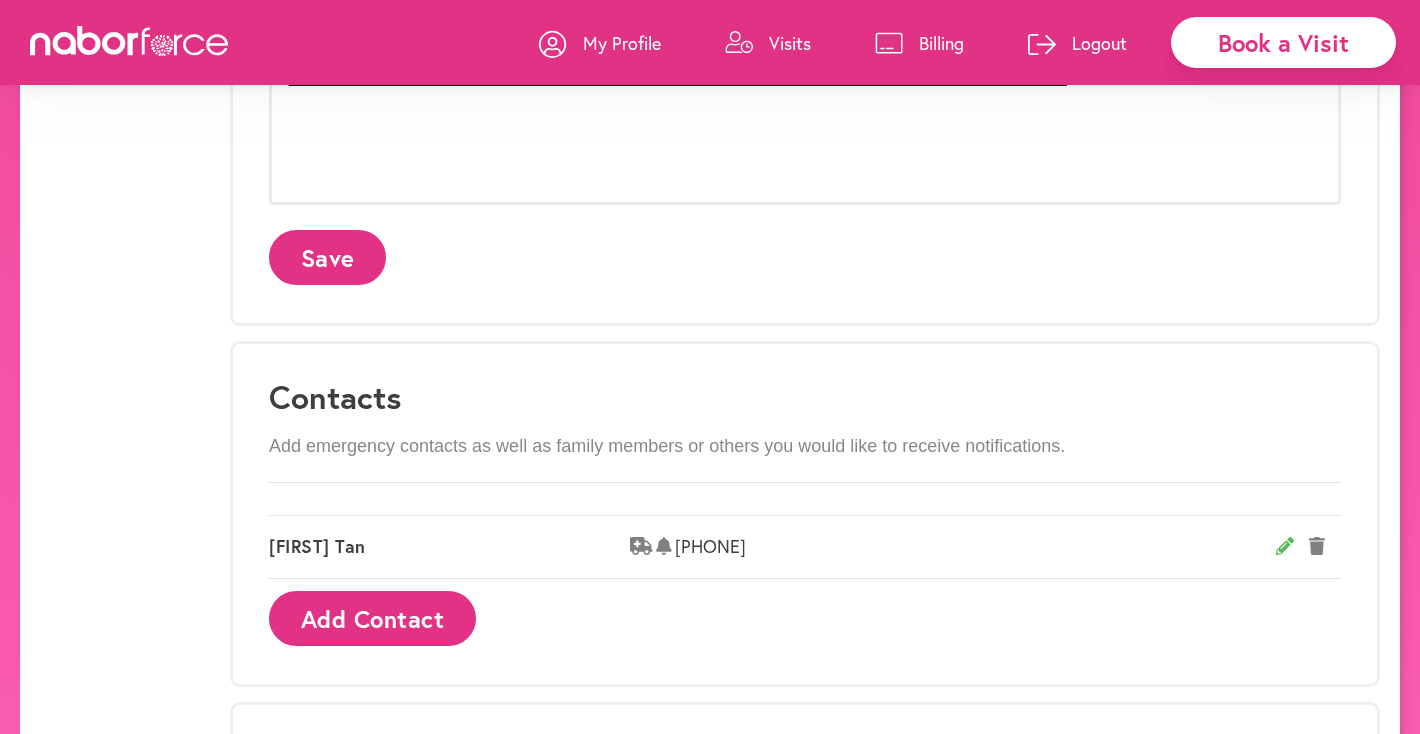 click on "Add Contact" at bounding box center (372, 618) 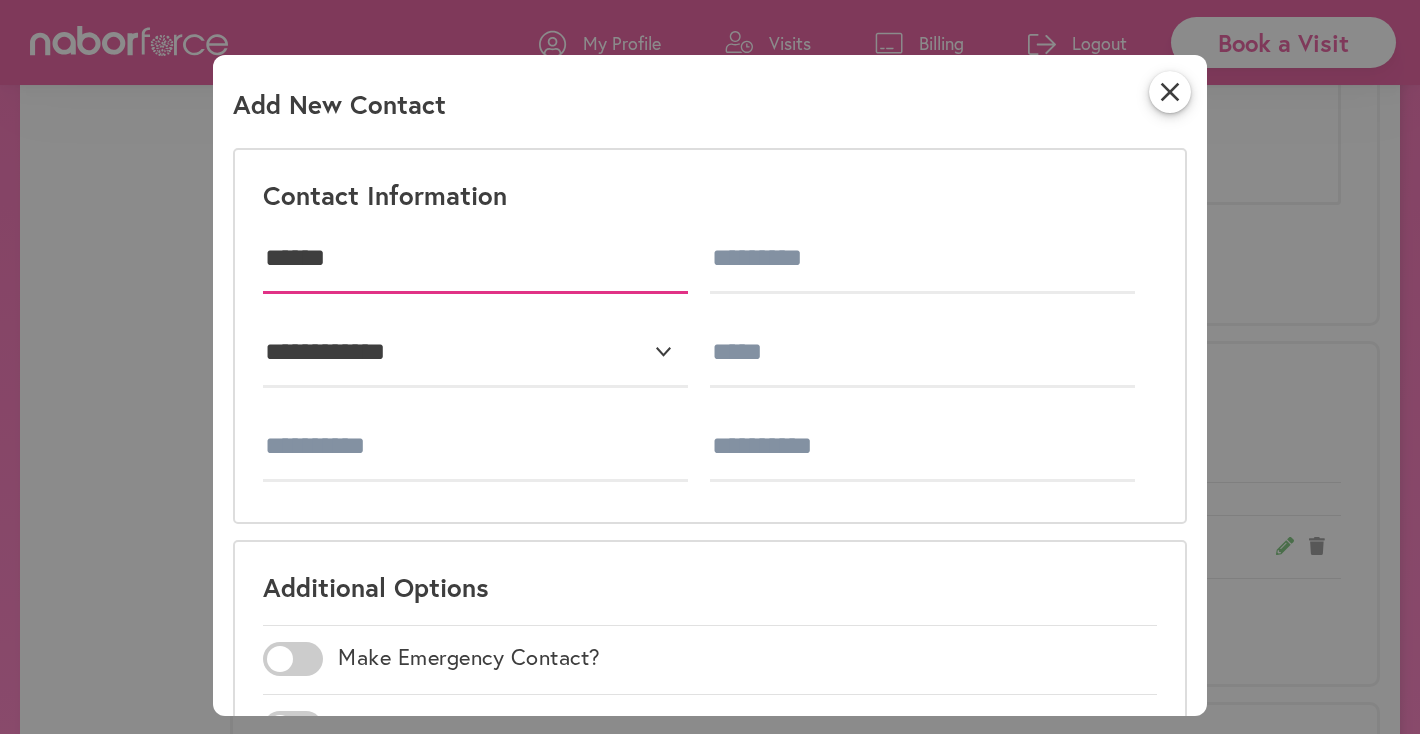 type on "******" 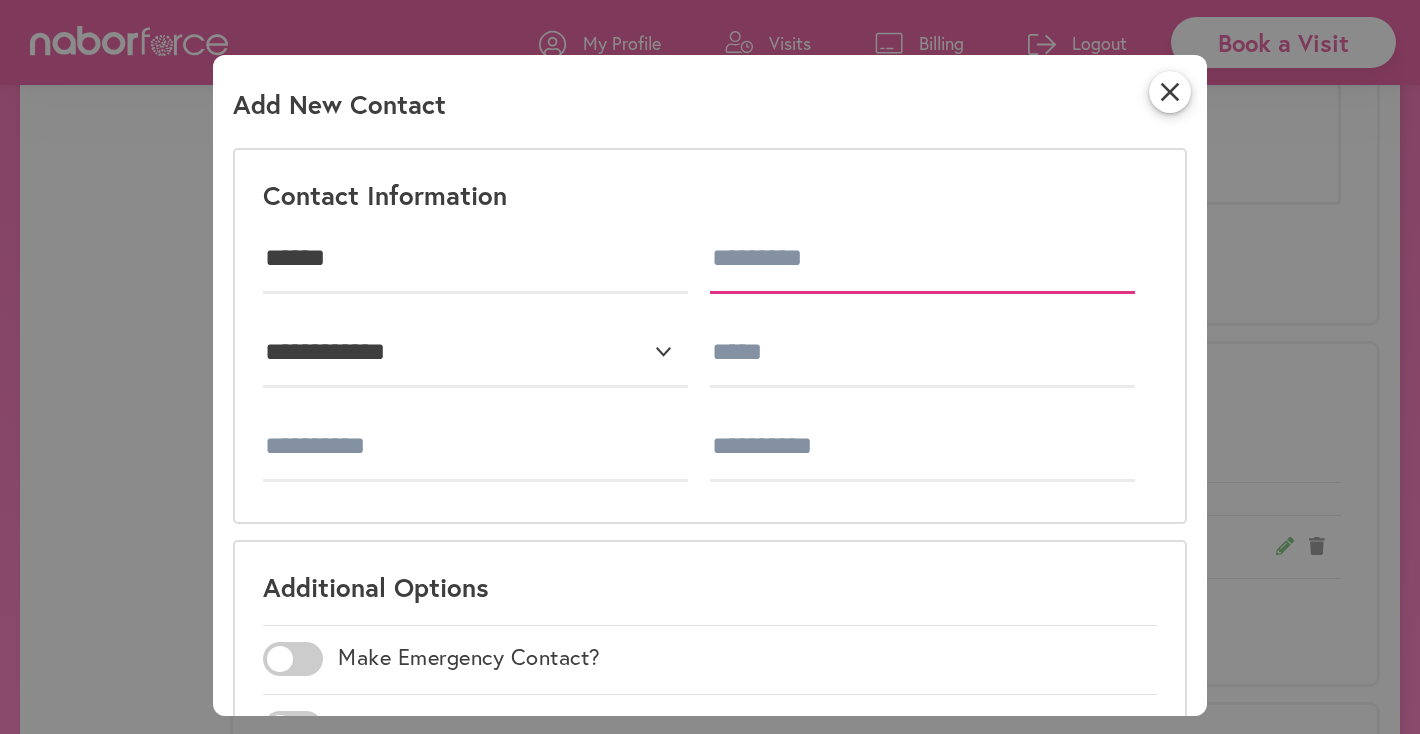 type on "*" 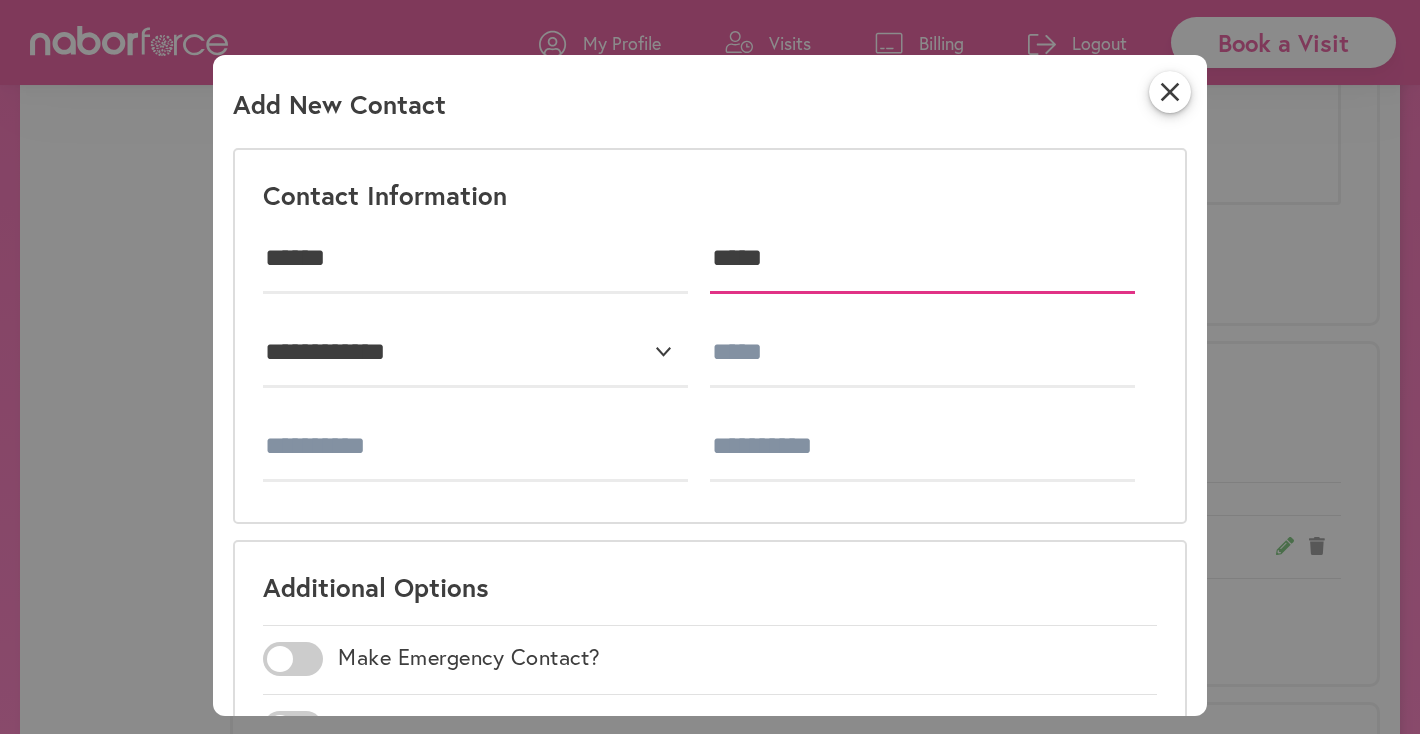 type on "*****" 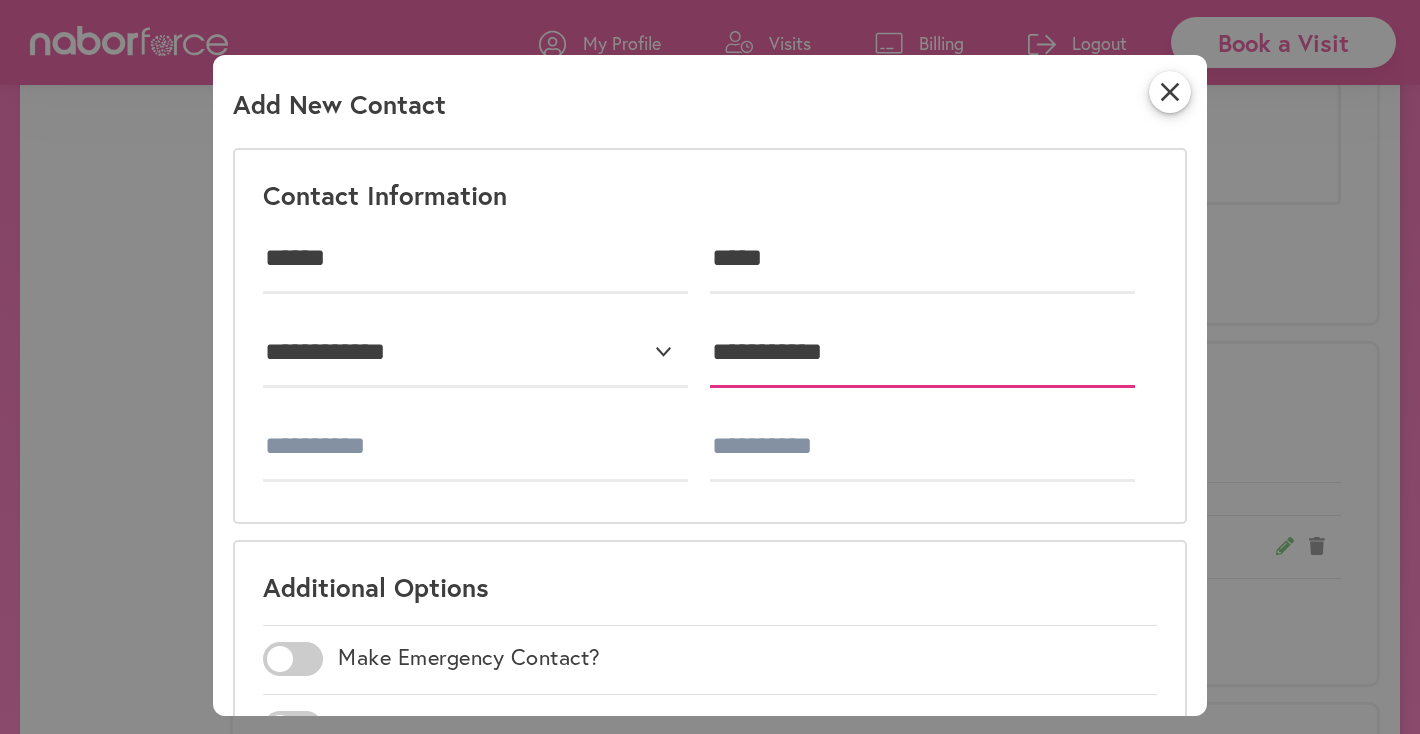 click on "**********" at bounding box center (922, 353) 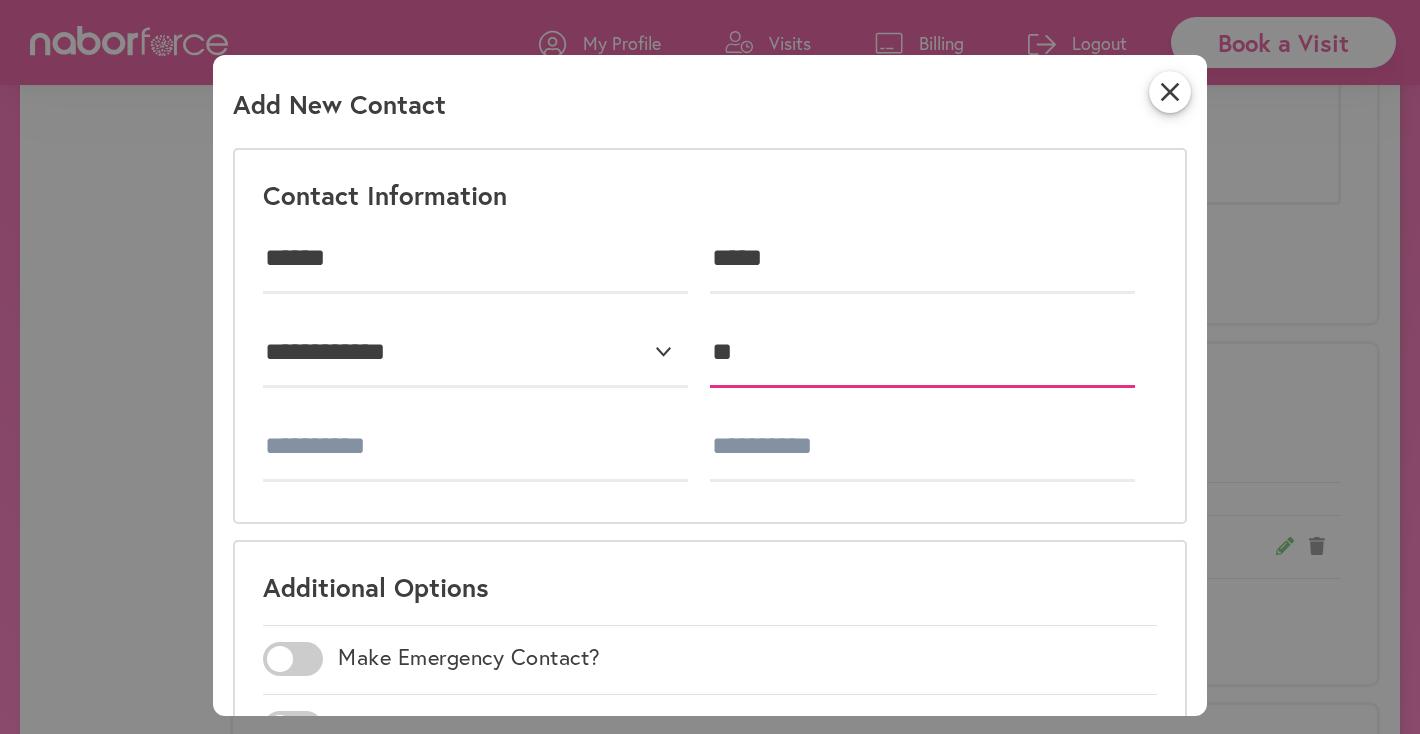 type on "*" 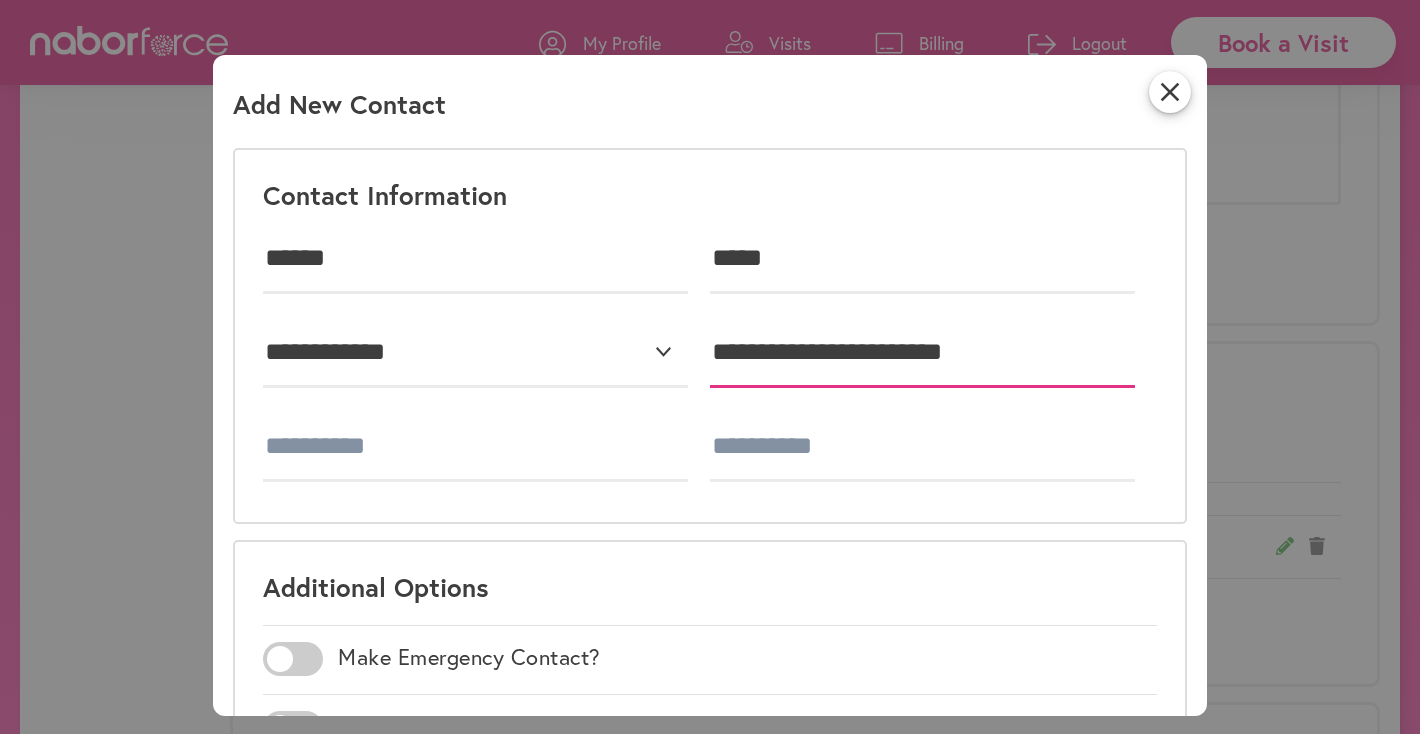 type on "**********" 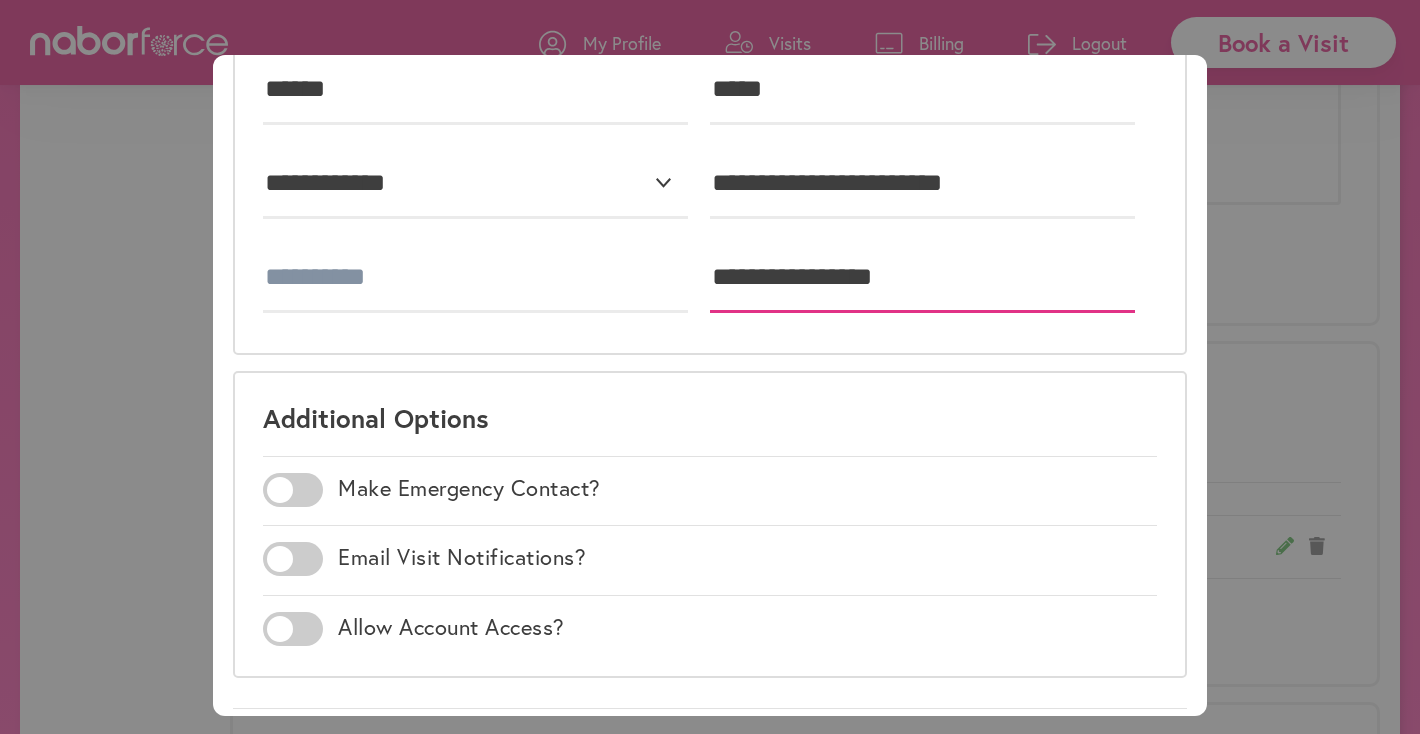 scroll, scrollTop: 180, scrollLeft: 0, axis: vertical 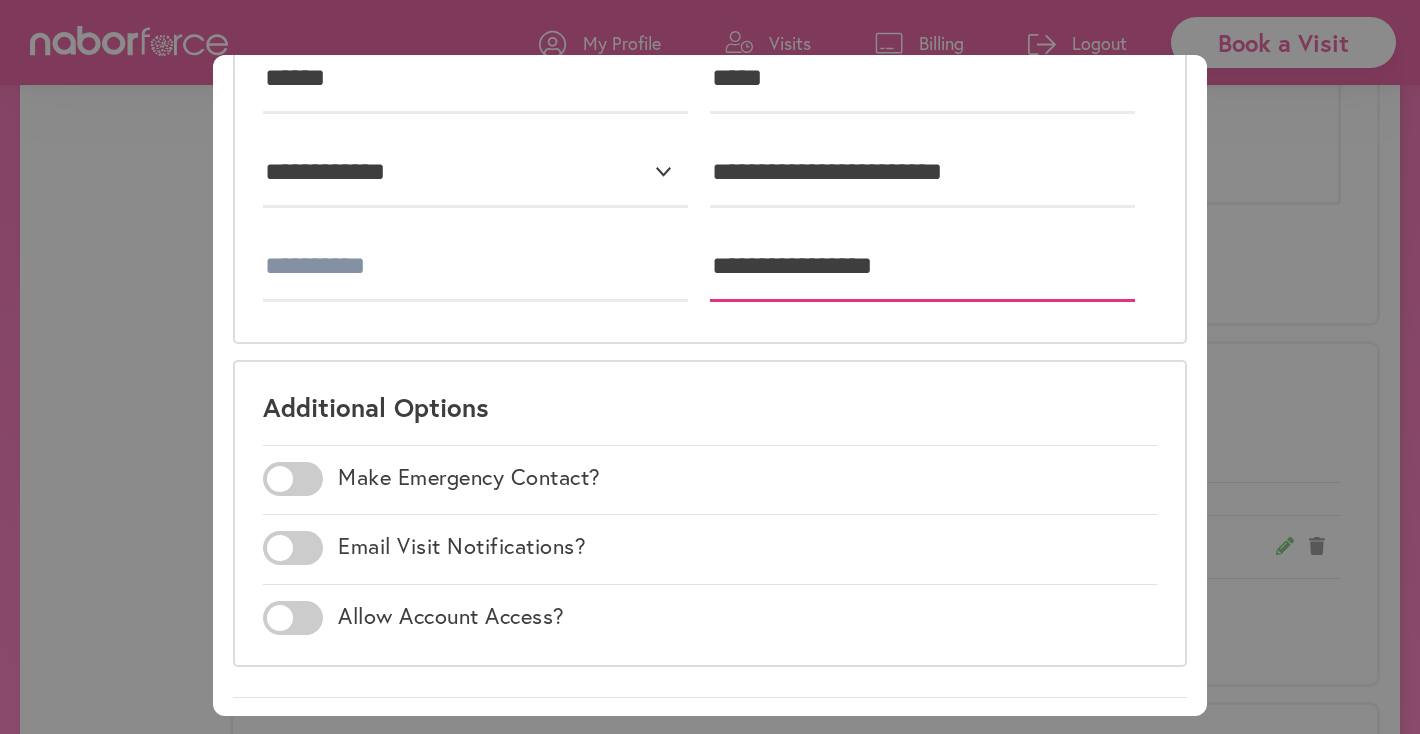 type on "**********" 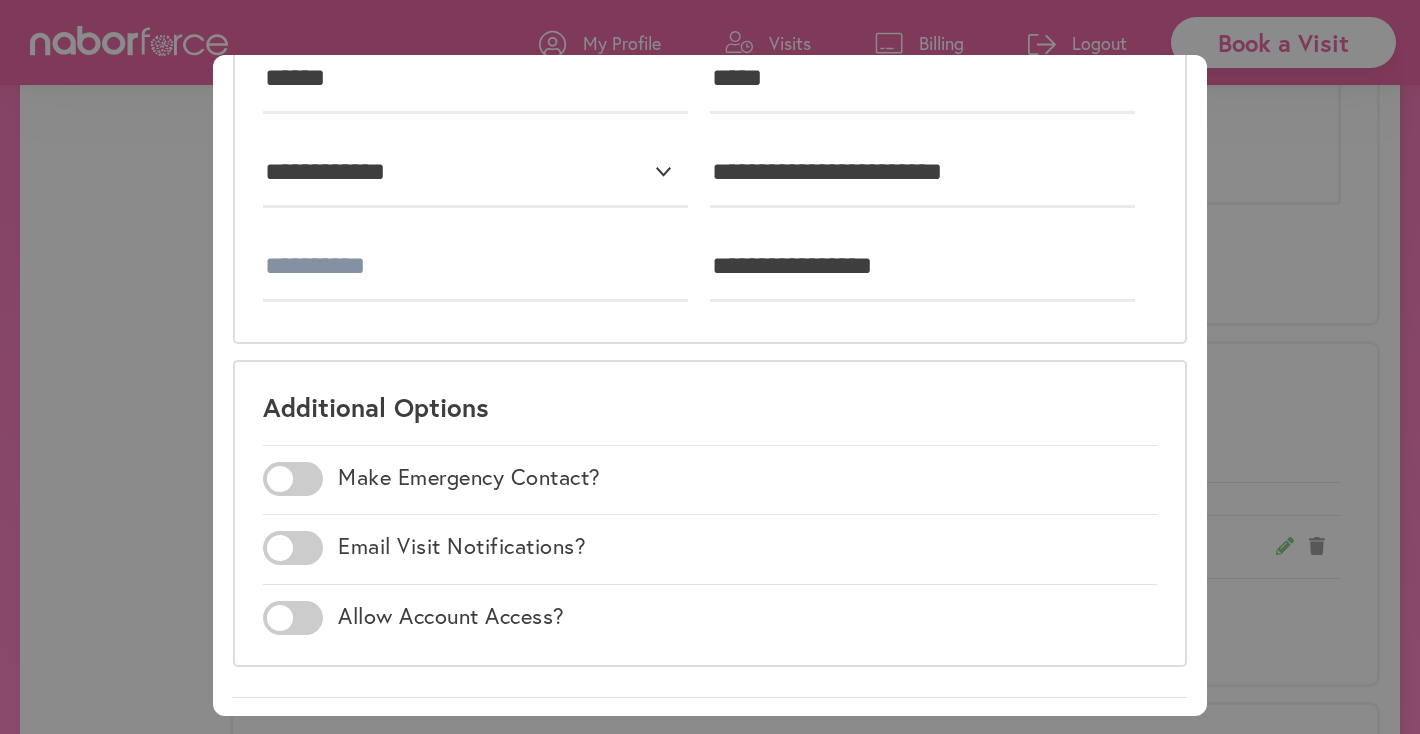 click at bounding box center (293, 618) 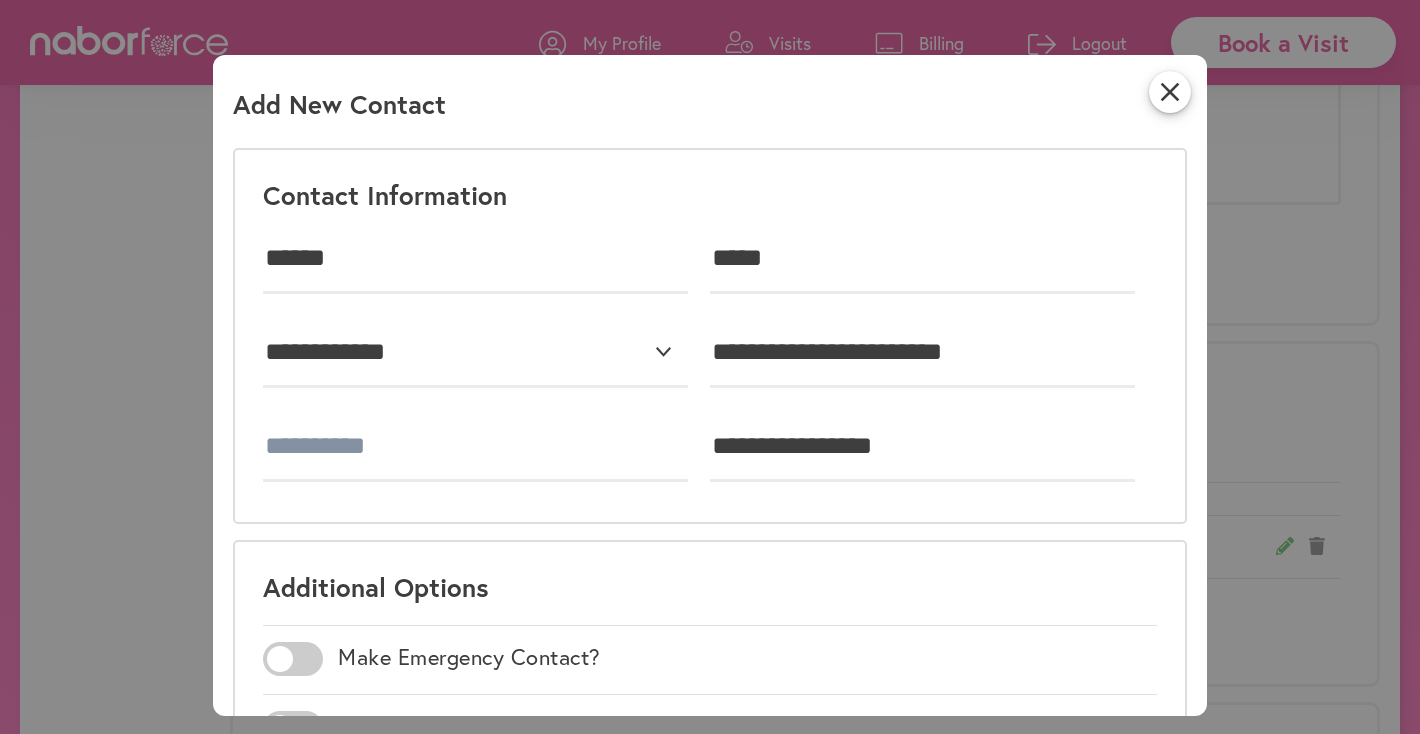 scroll, scrollTop: 0, scrollLeft: 0, axis: both 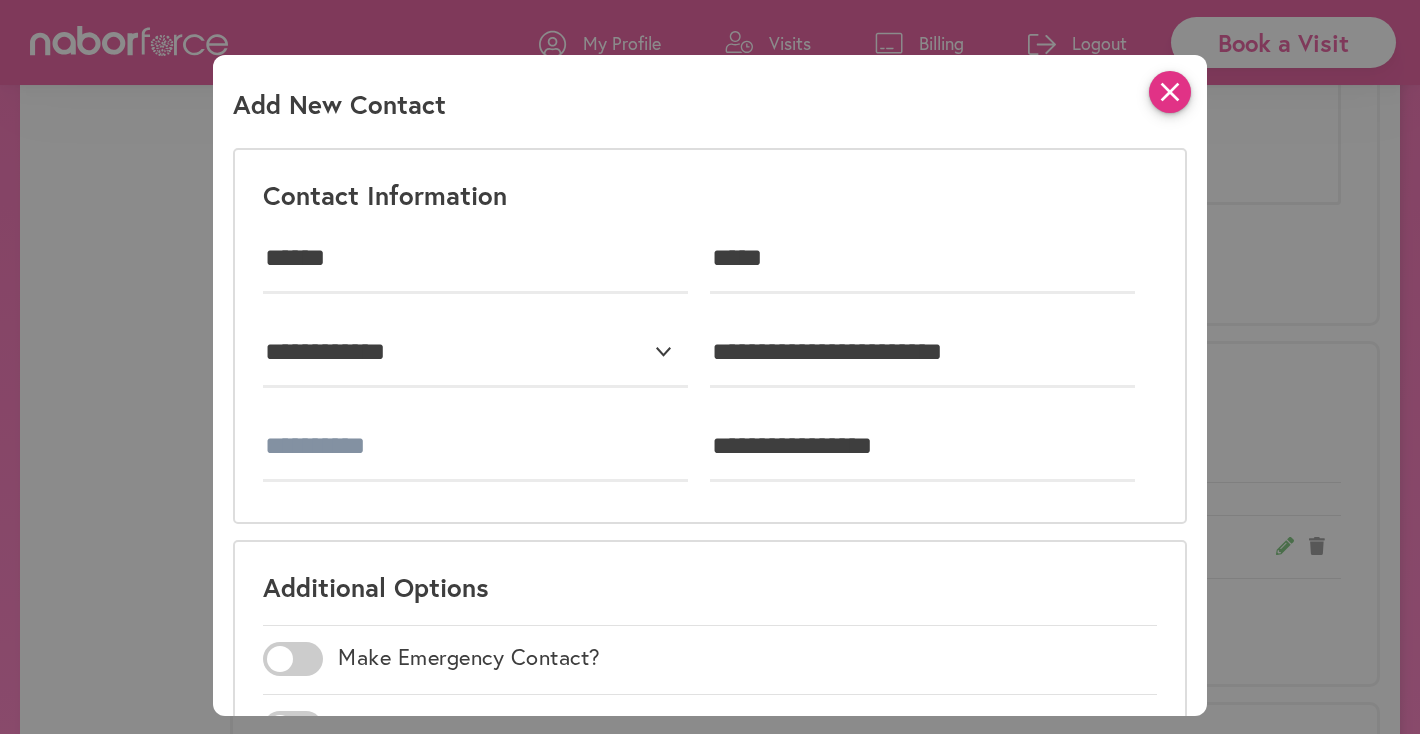 click on "close" at bounding box center [1170, 92] 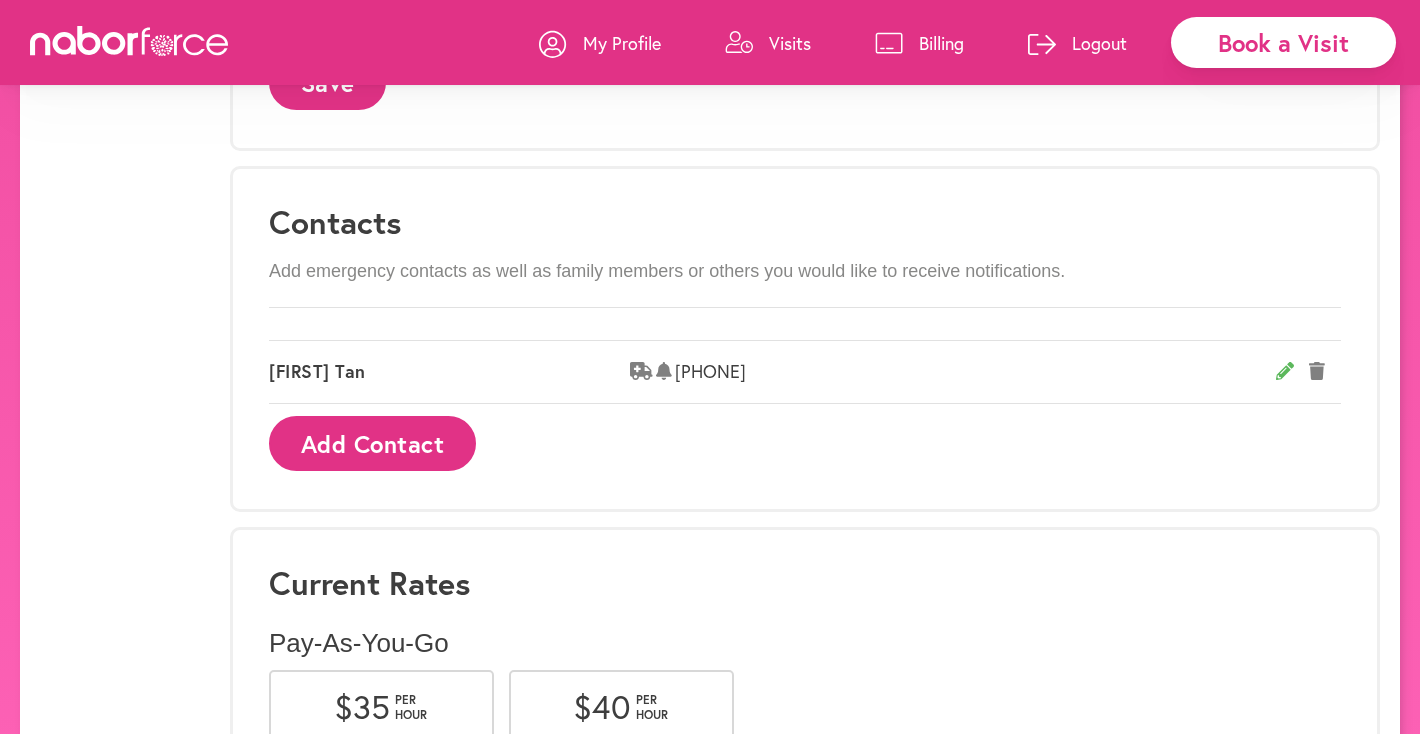 scroll, scrollTop: 1130, scrollLeft: 0, axis: vertical 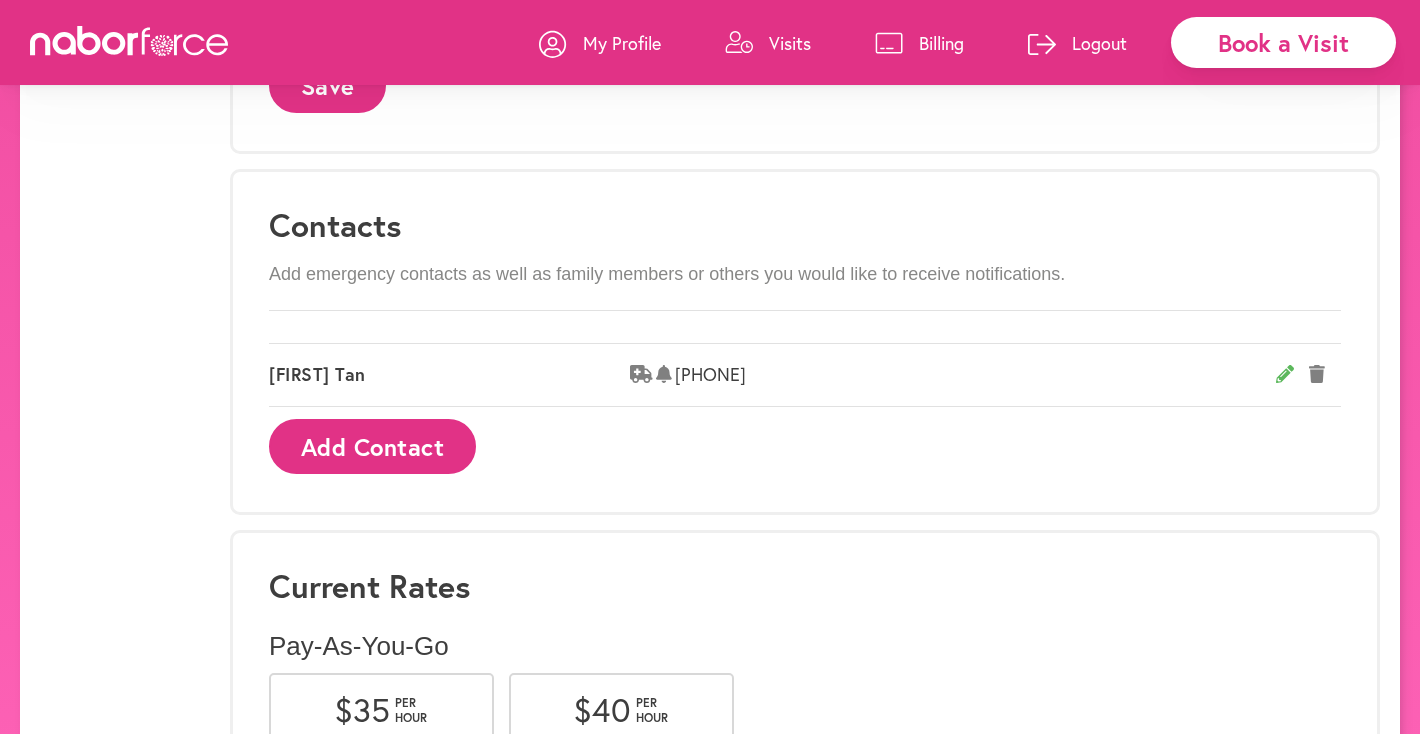 click 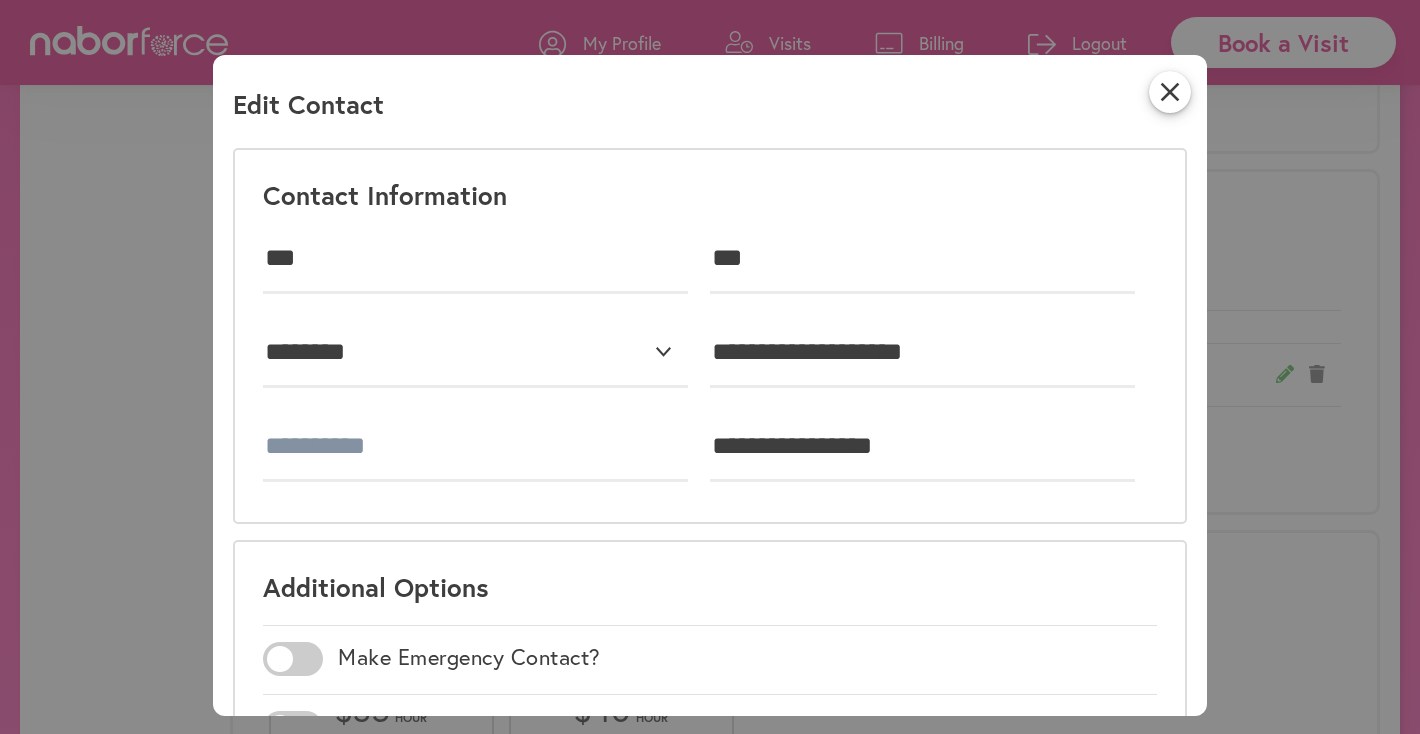 scroll, scrollTop: 0, scrollLeft: 0, axis: both 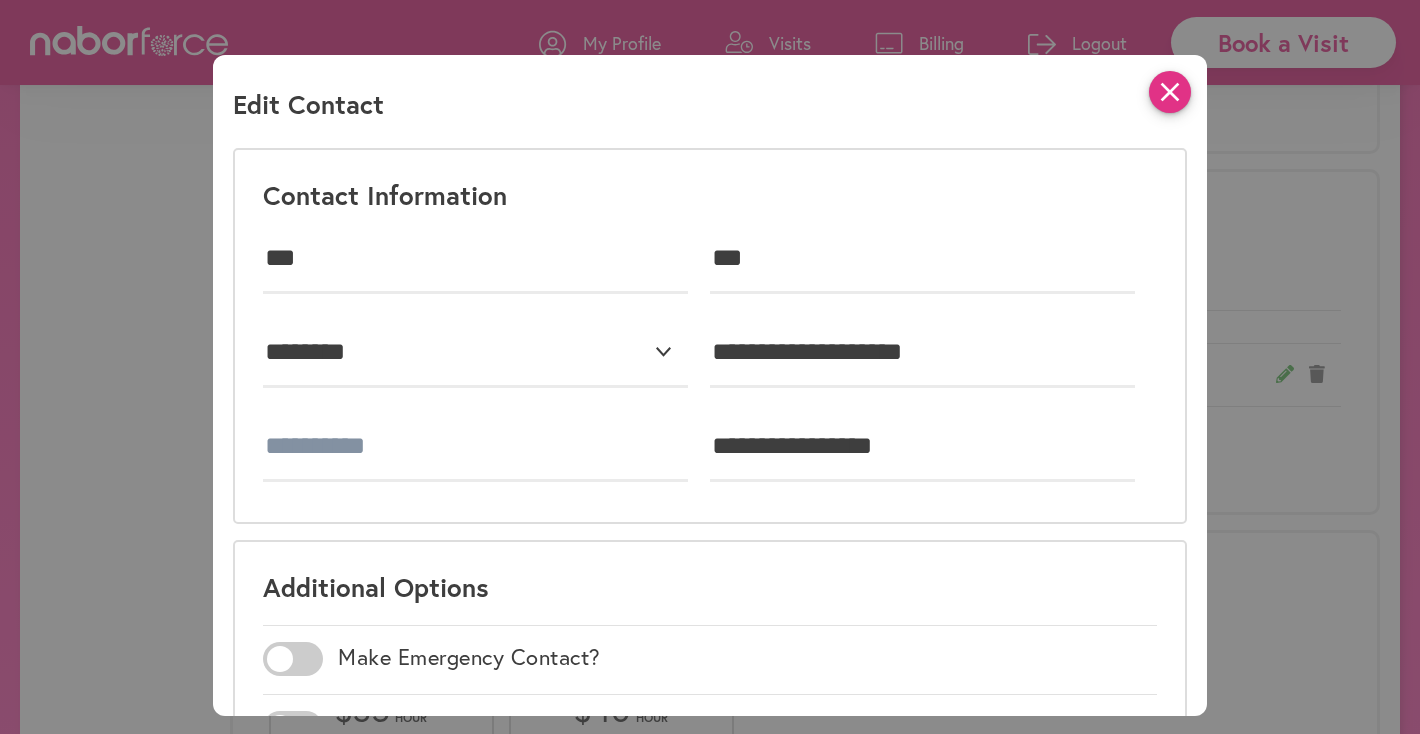 click on "close" at bounding box center [1170, 92] 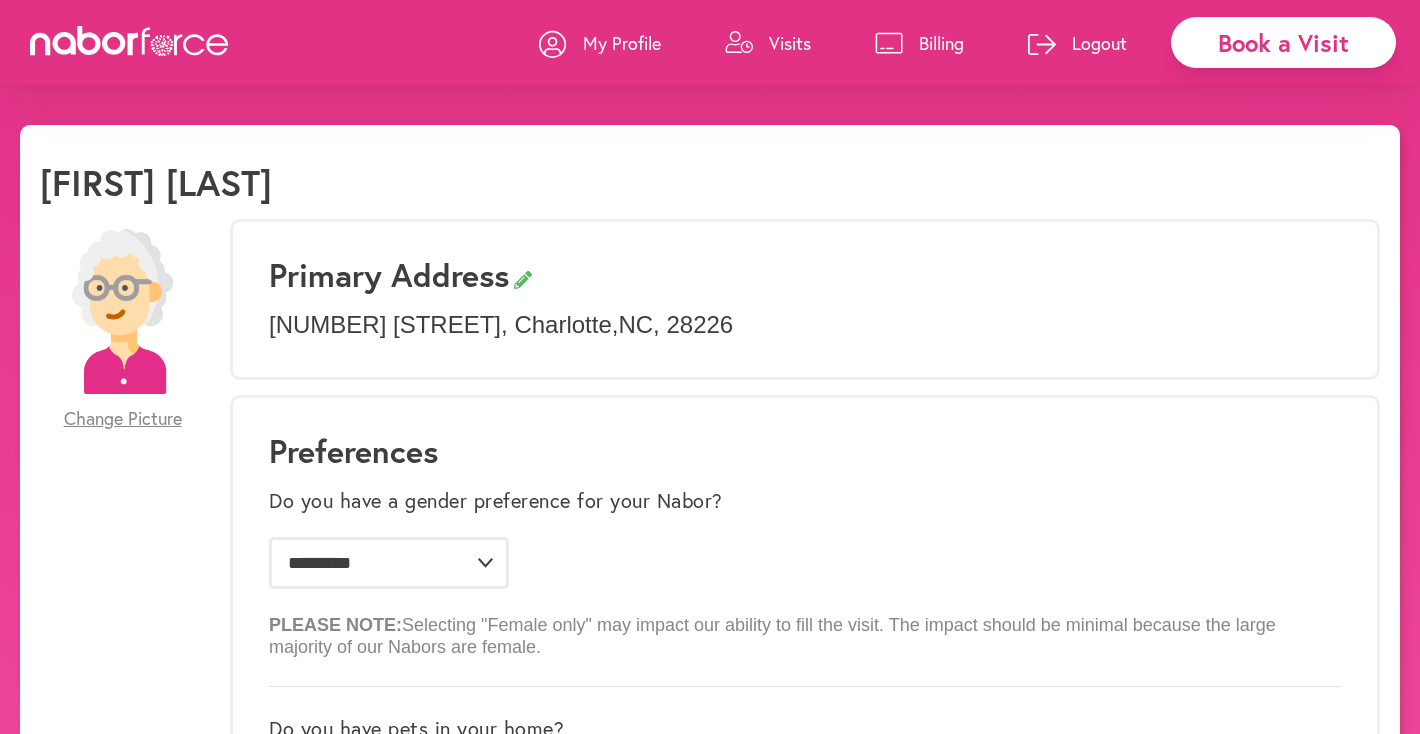 scroll, scrollTop: 0, scrollLeft: 0, axis: both 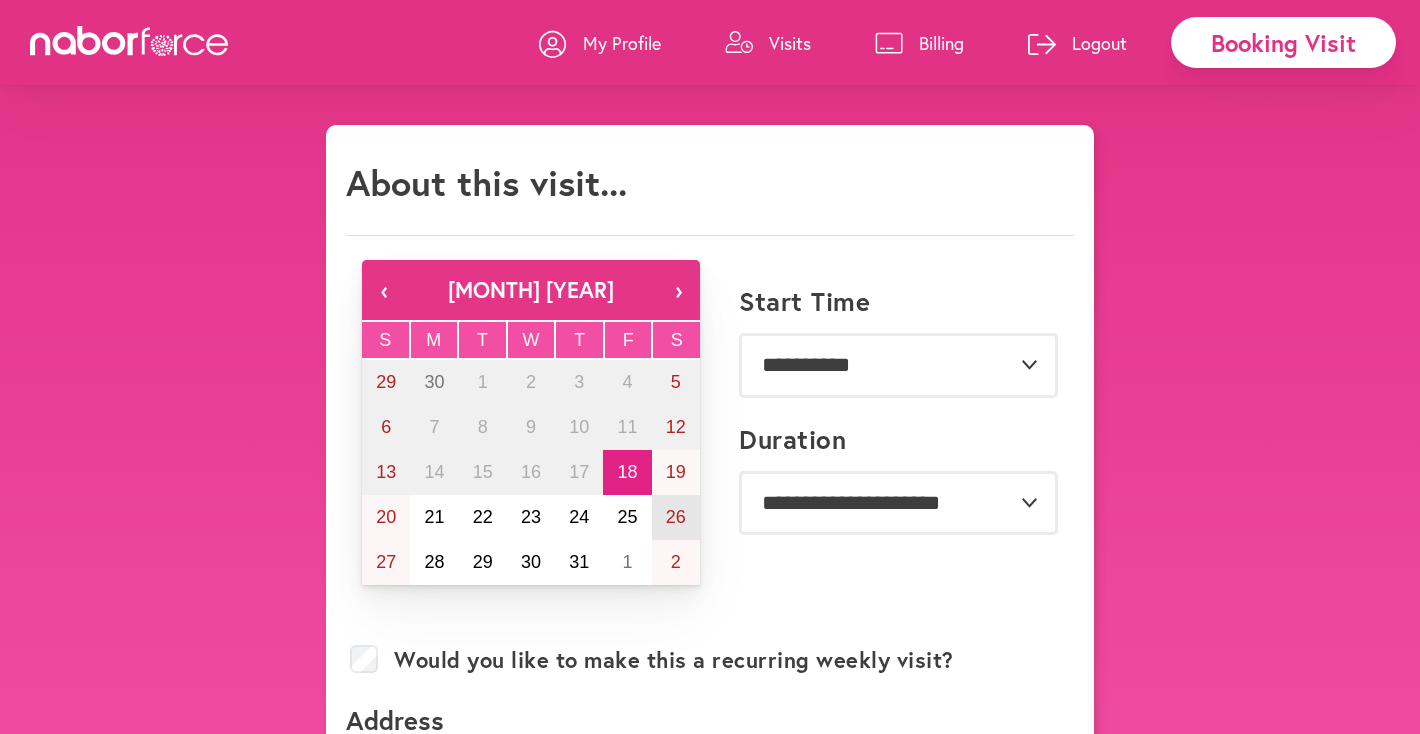 click on "26" at bounding box center (676, 517) 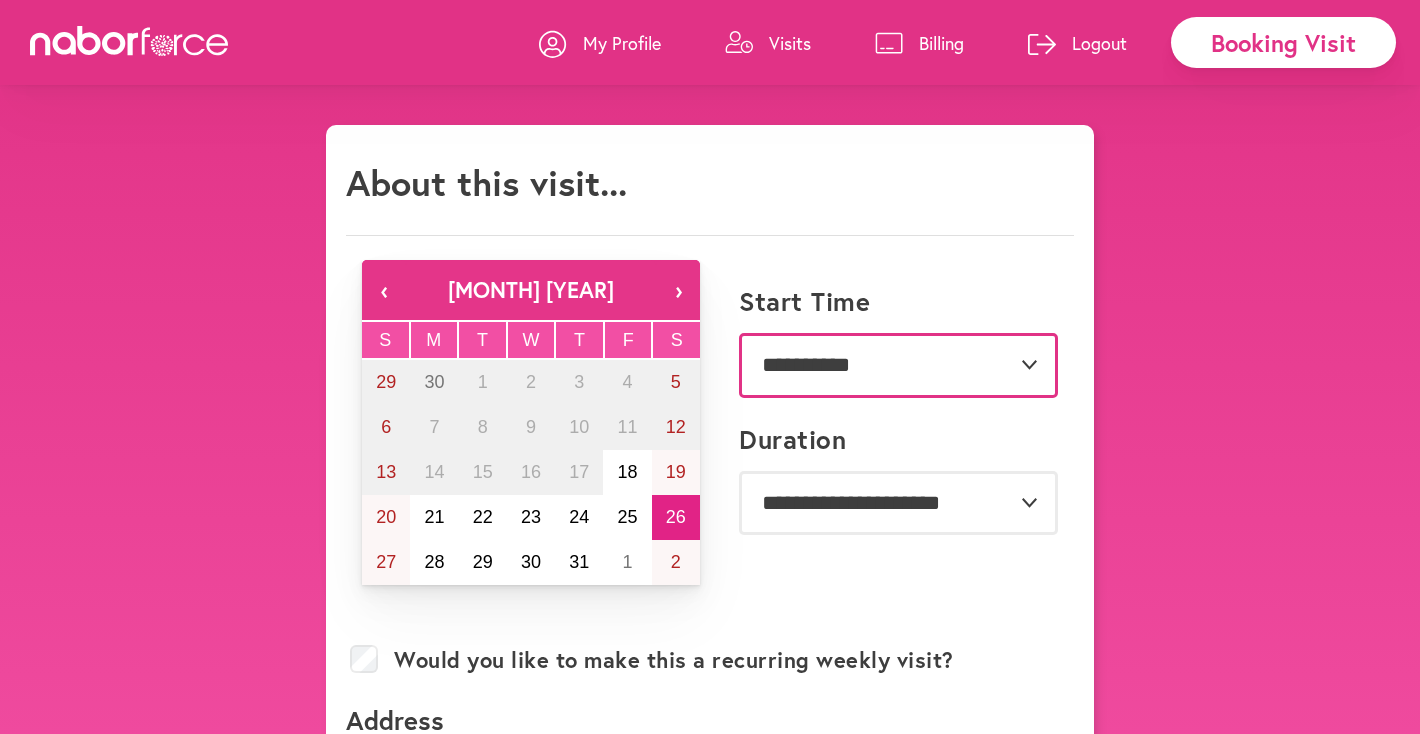 select on "********" 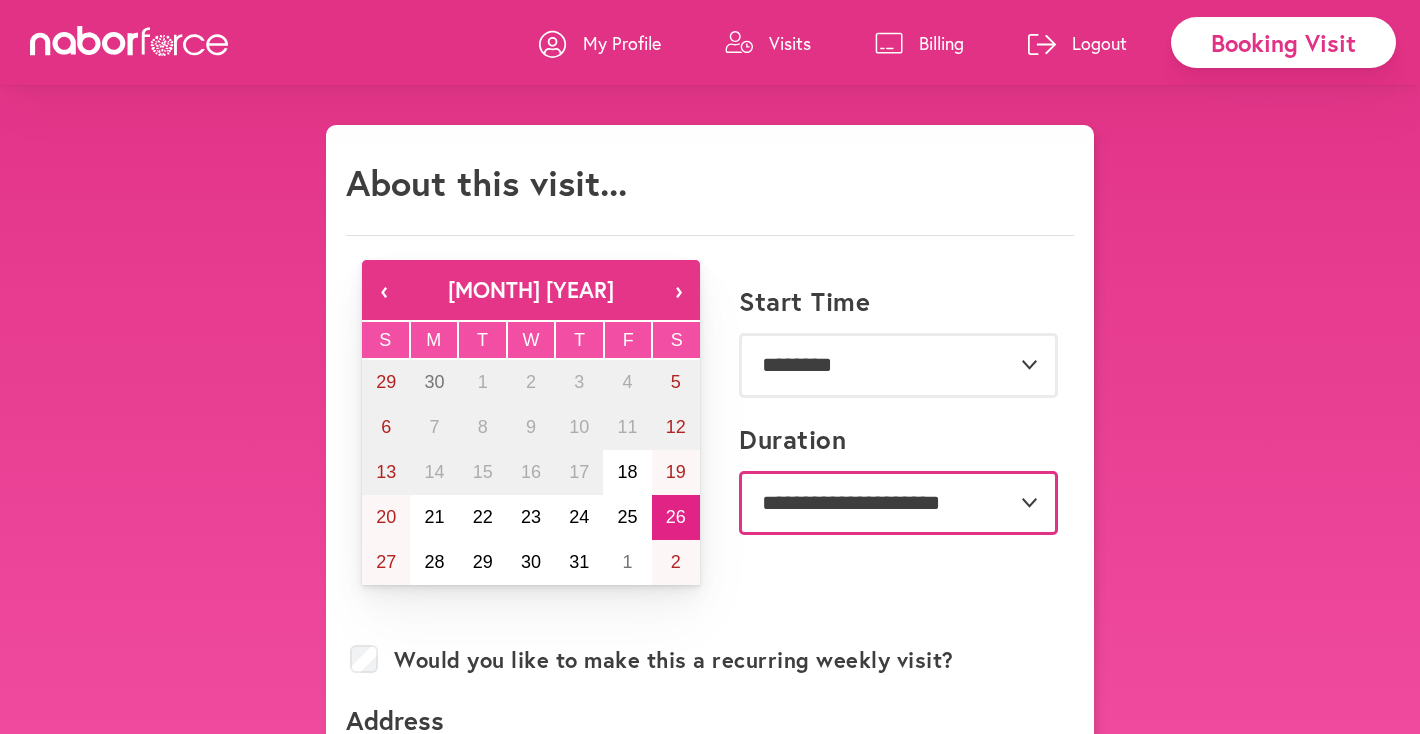 select on "***" 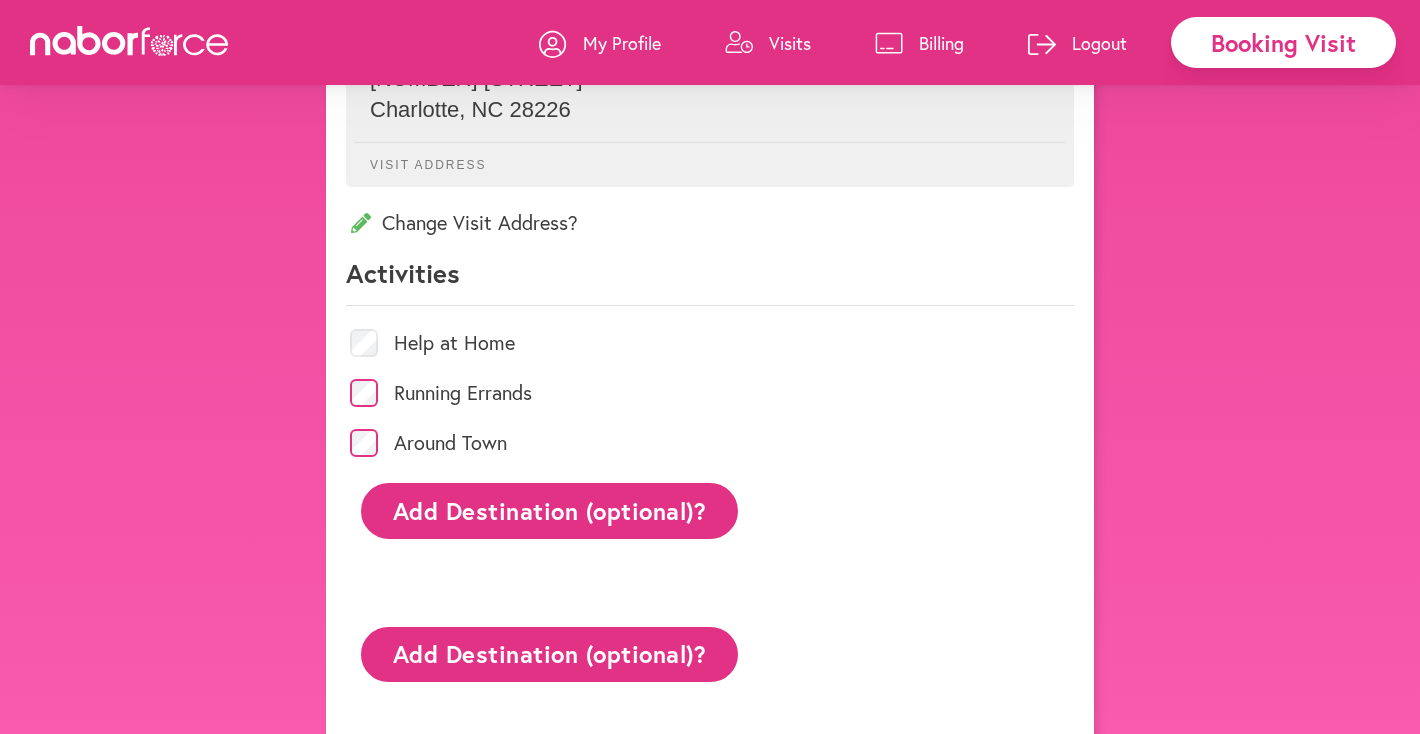 scroll, scrollTop: 738, scrollLeft: 0, axis: vertical 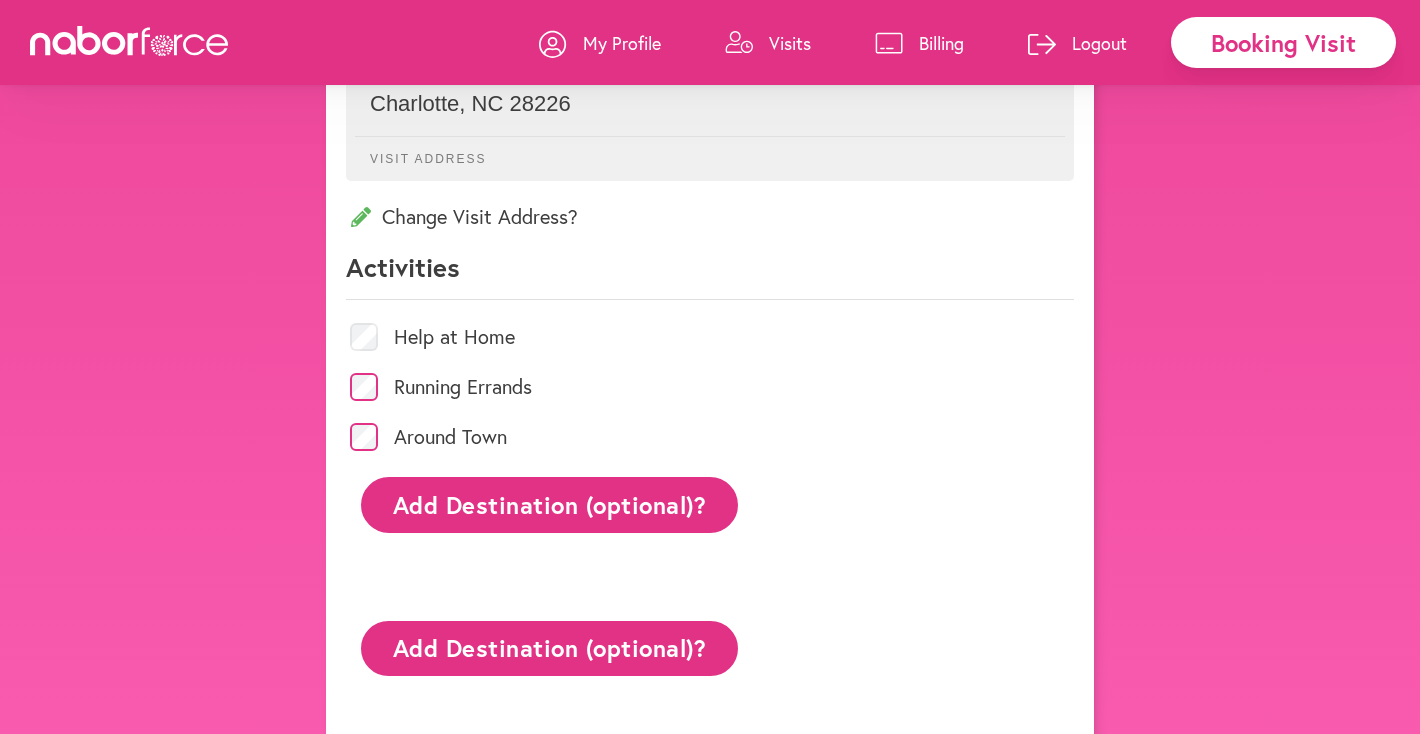 click on "Add Destination (optional)?" 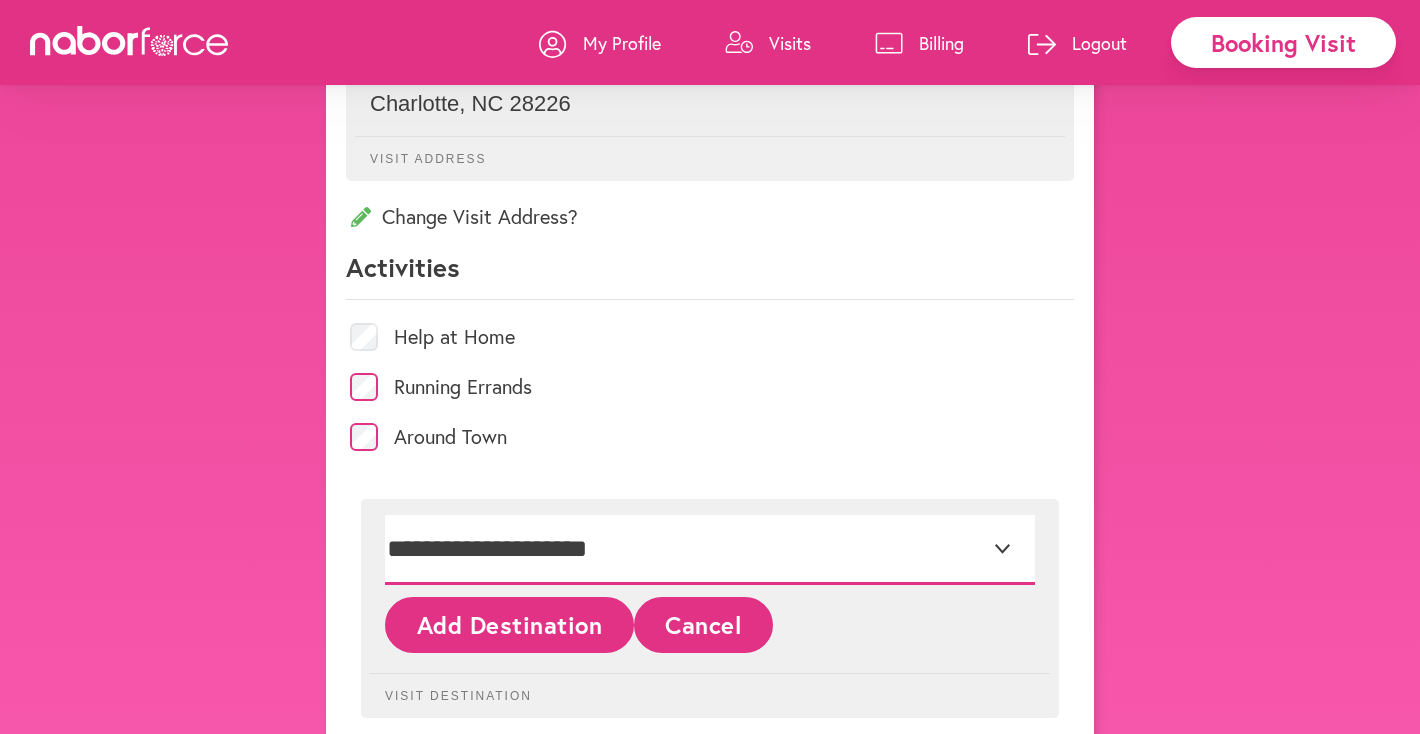 select on "***" 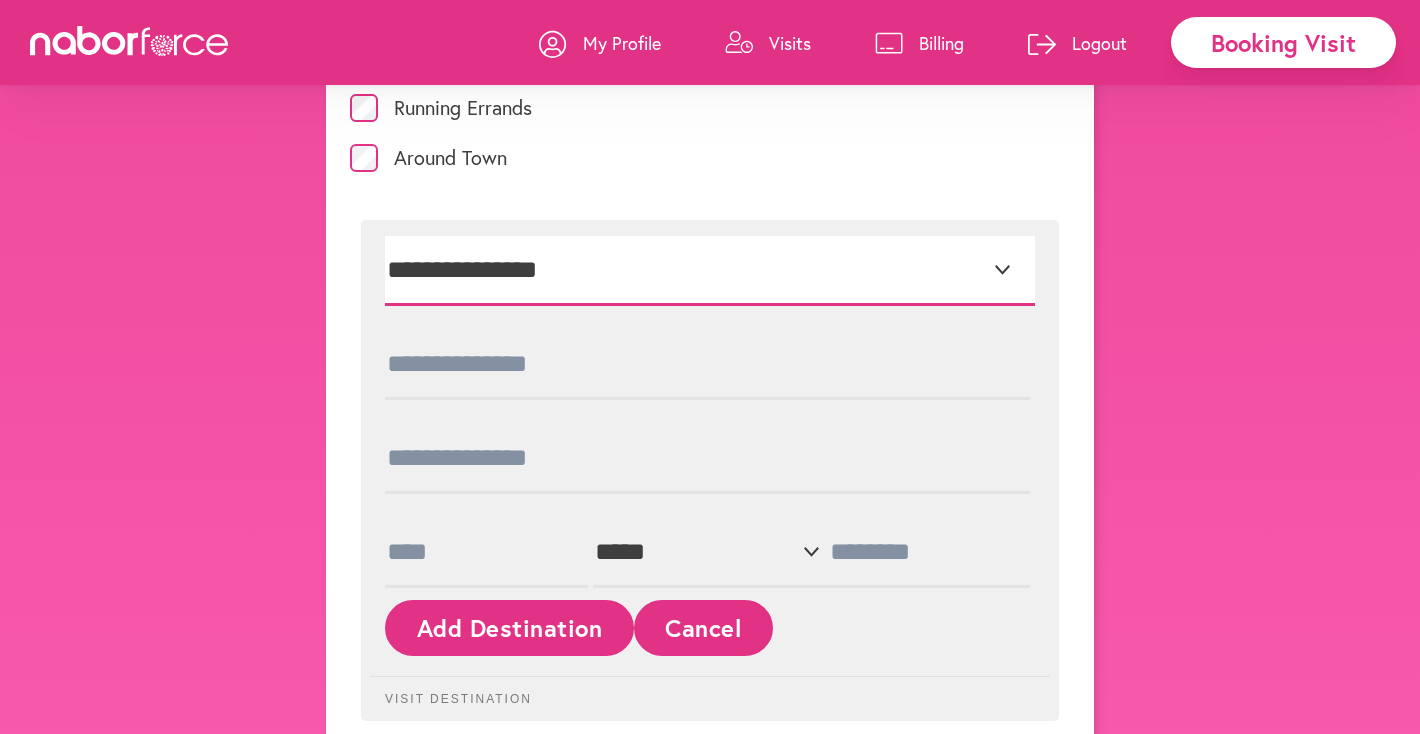 scroll, scrollTop: 1019, scrollLeft: 0, axis: vertical 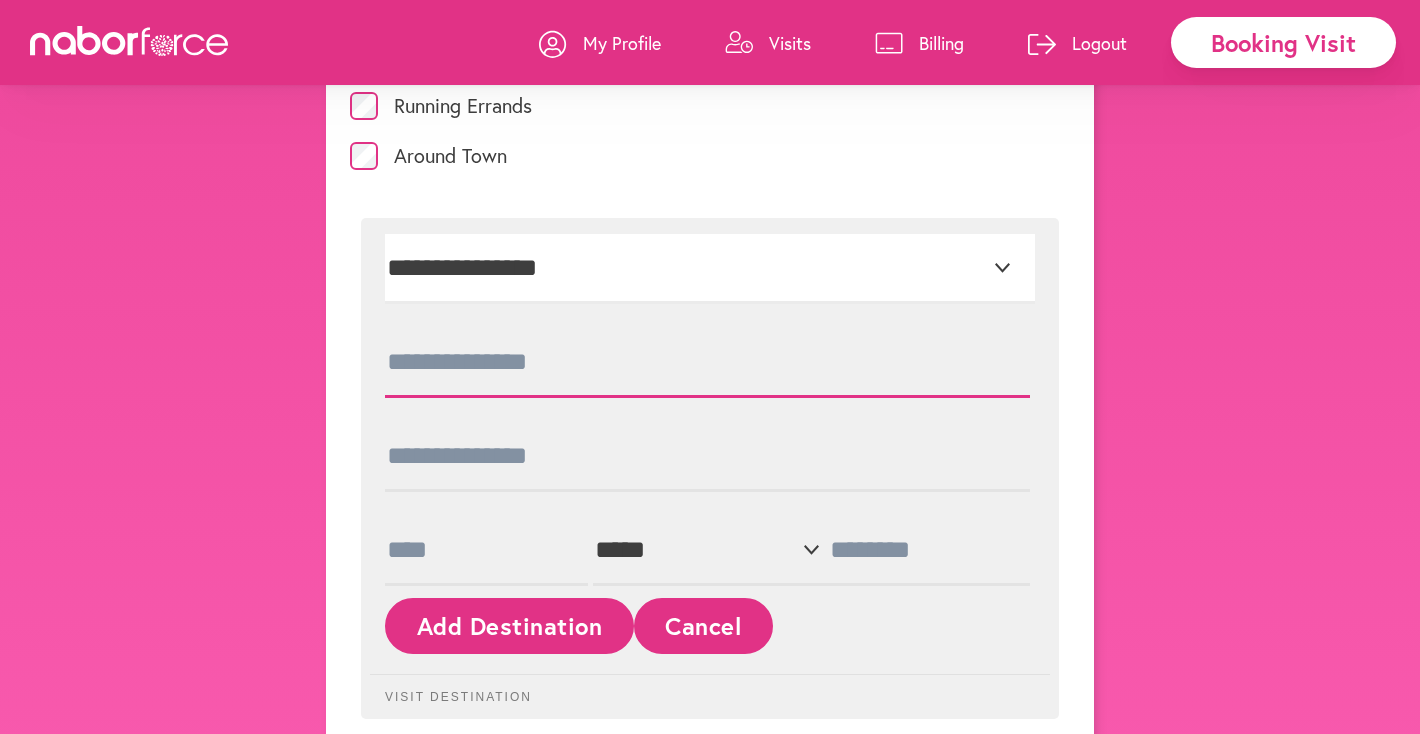 click at bounding box center (707, 363) 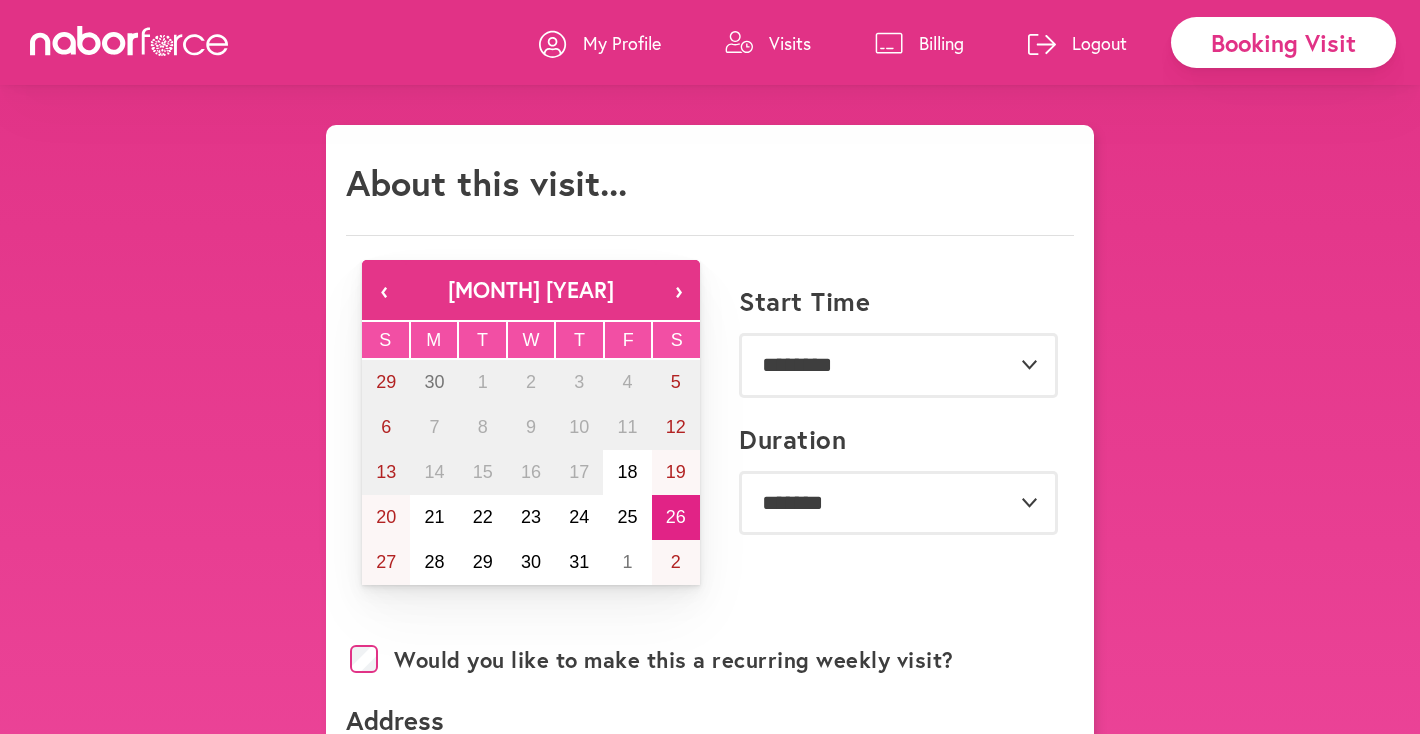 scroll, scrollTop: 0, scrollLeft: 0, axis: both 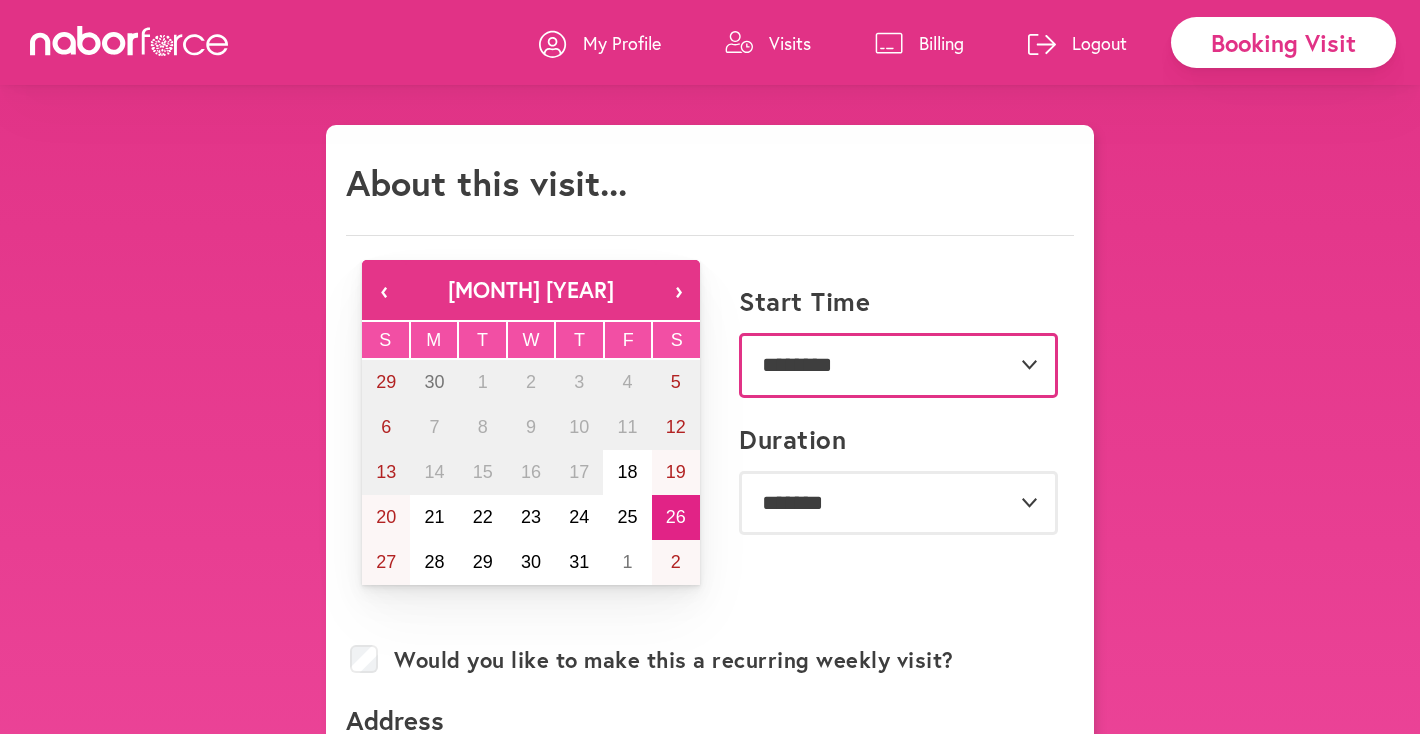 select on "********" 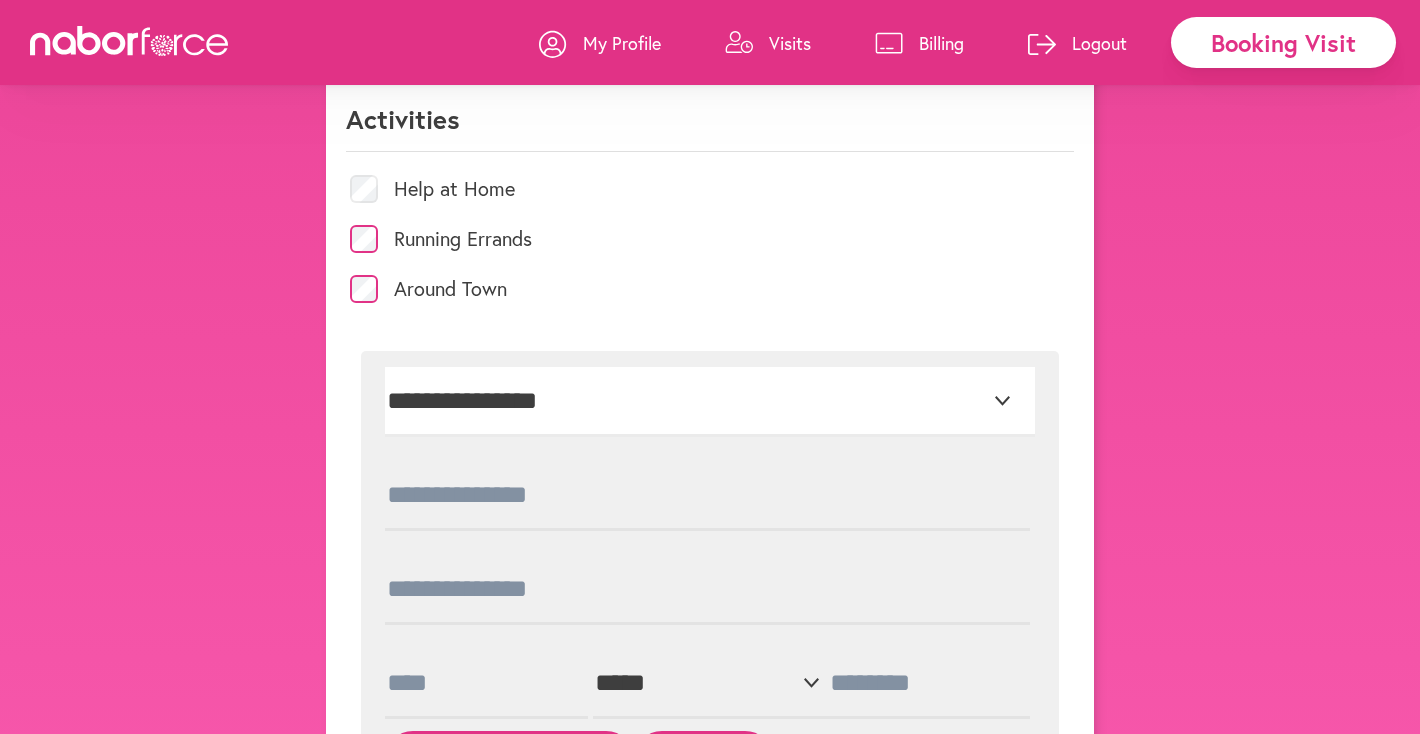 scroll, scrollTop: 897, scrollLeft: 0, axis: vertical 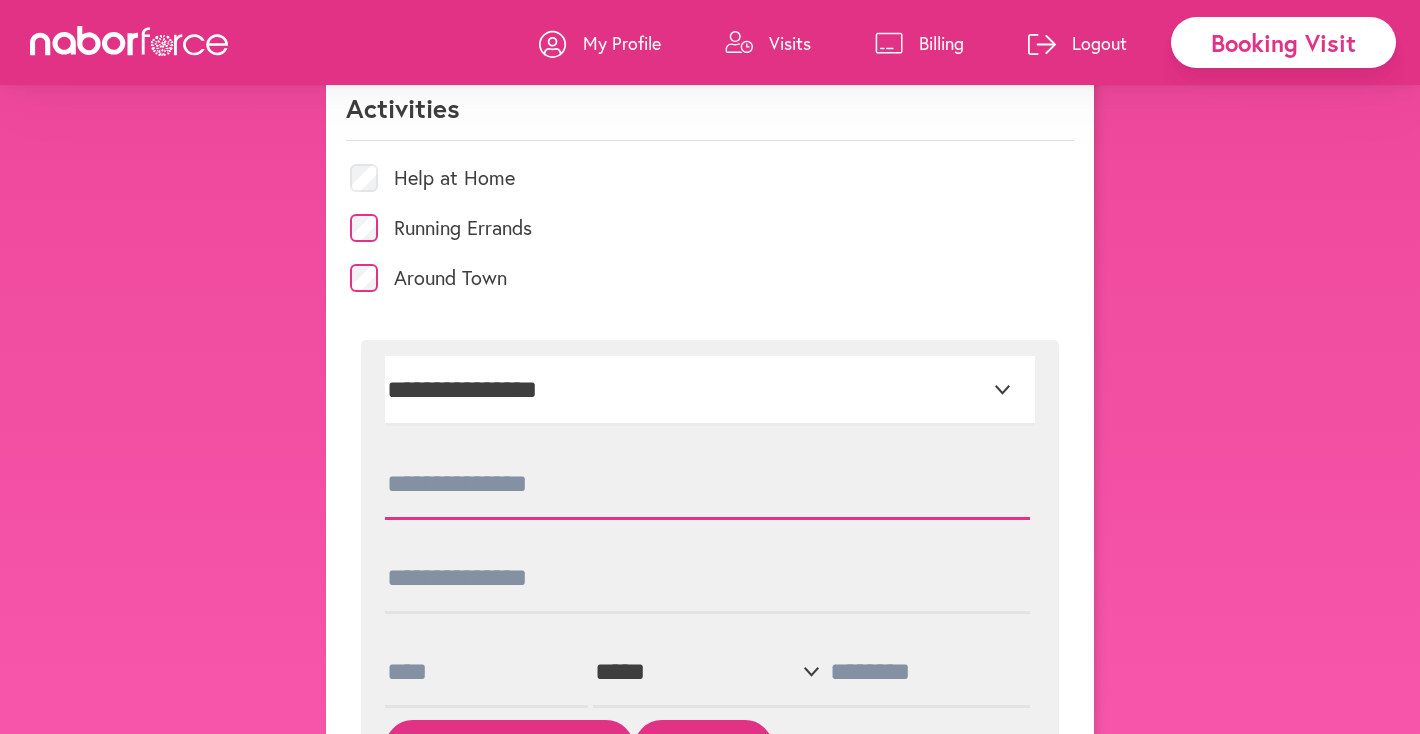 click at bounding box center [707, 485] 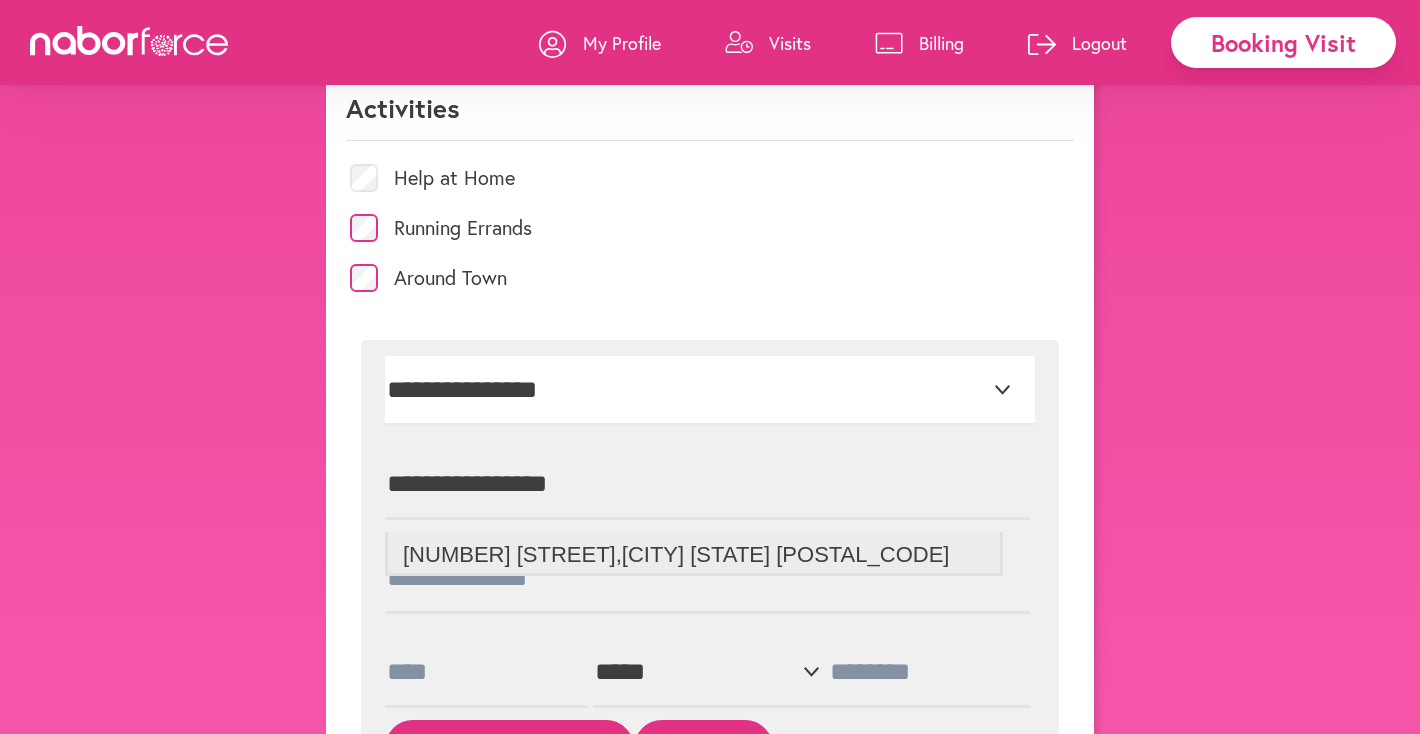type on "**********" 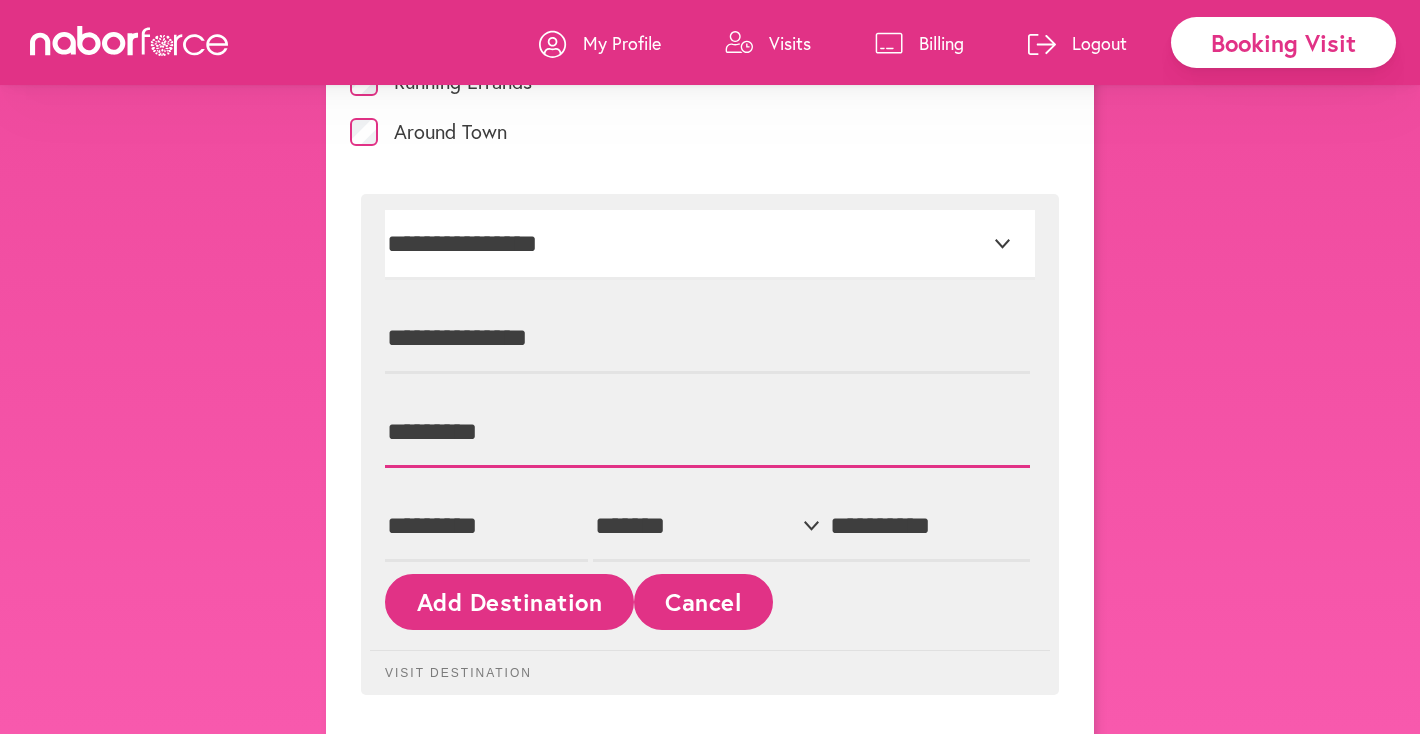scroll, scrollTop: 1048, scrollLeft: 0, axis: vertical 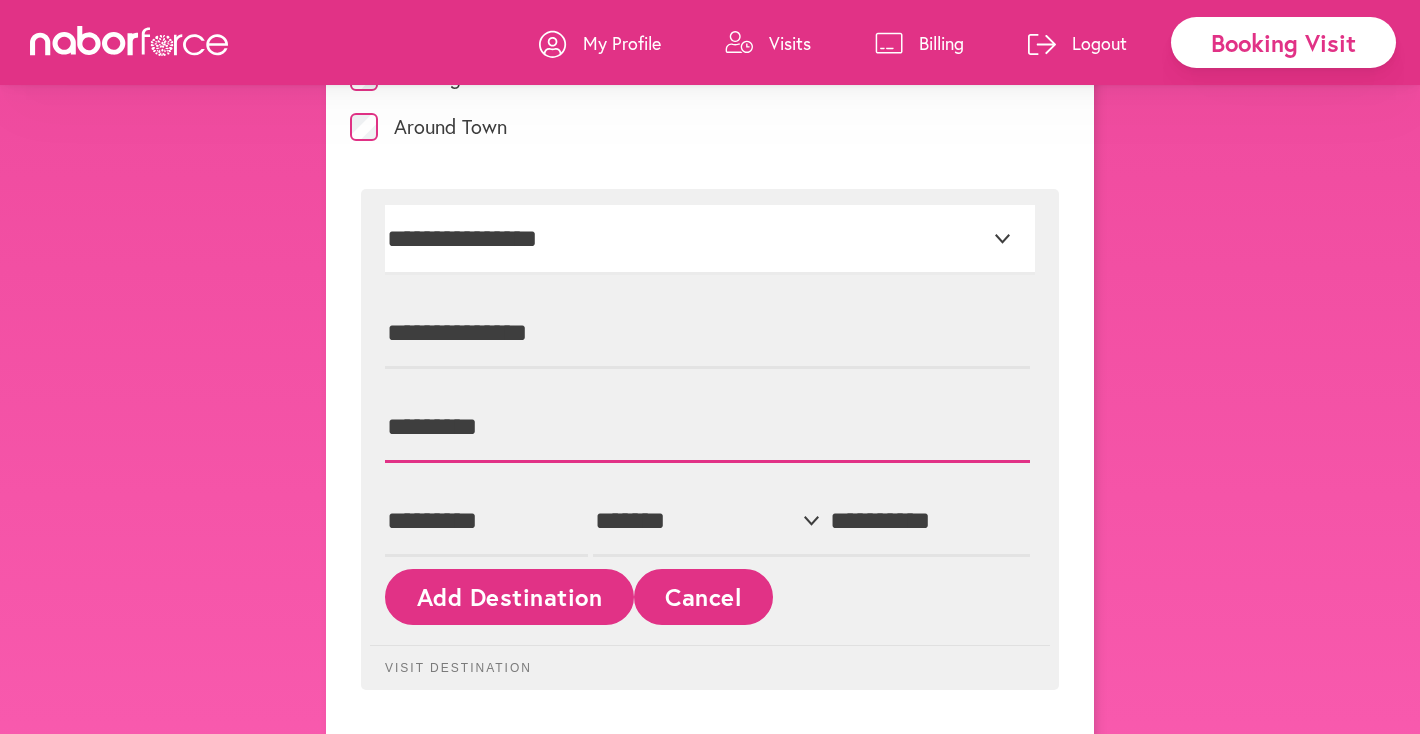 type on "*********" 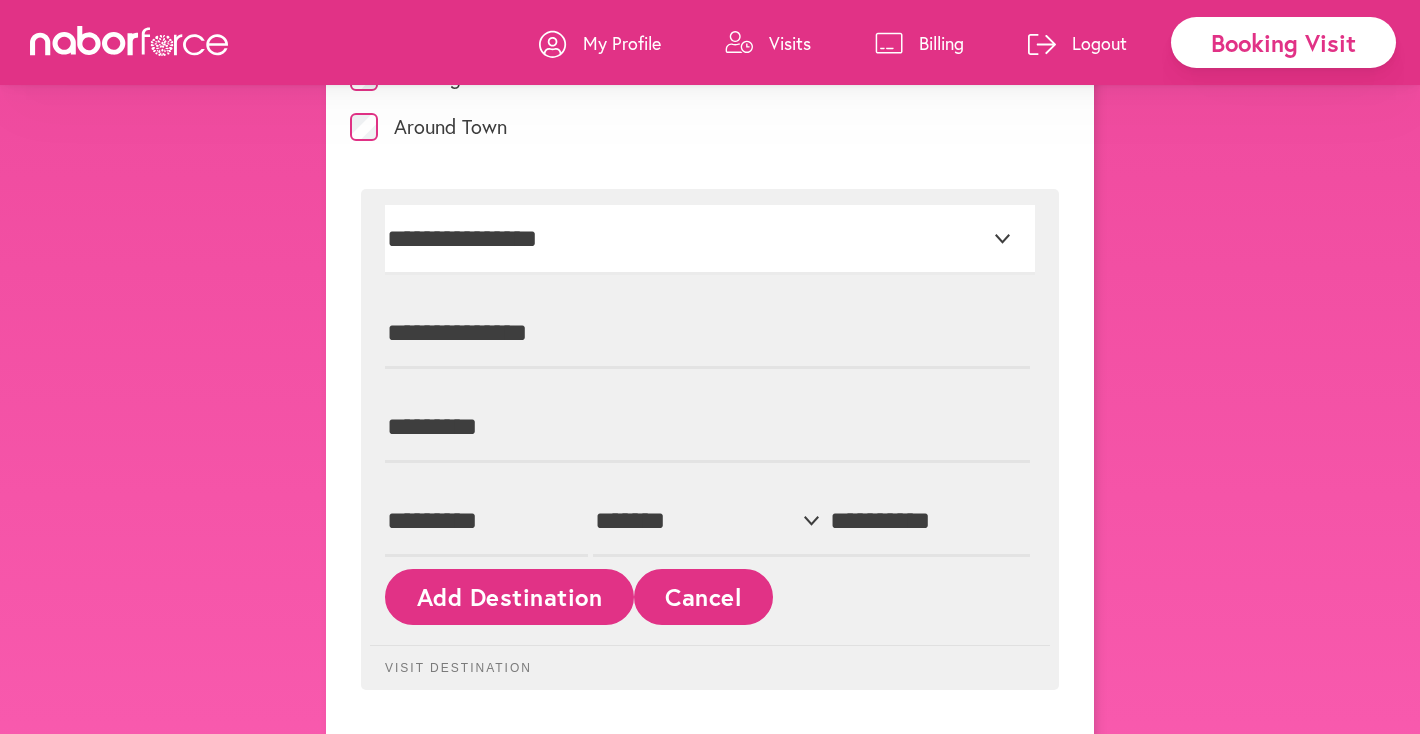 click on "Add Destination" at bounding box center (509, 596) 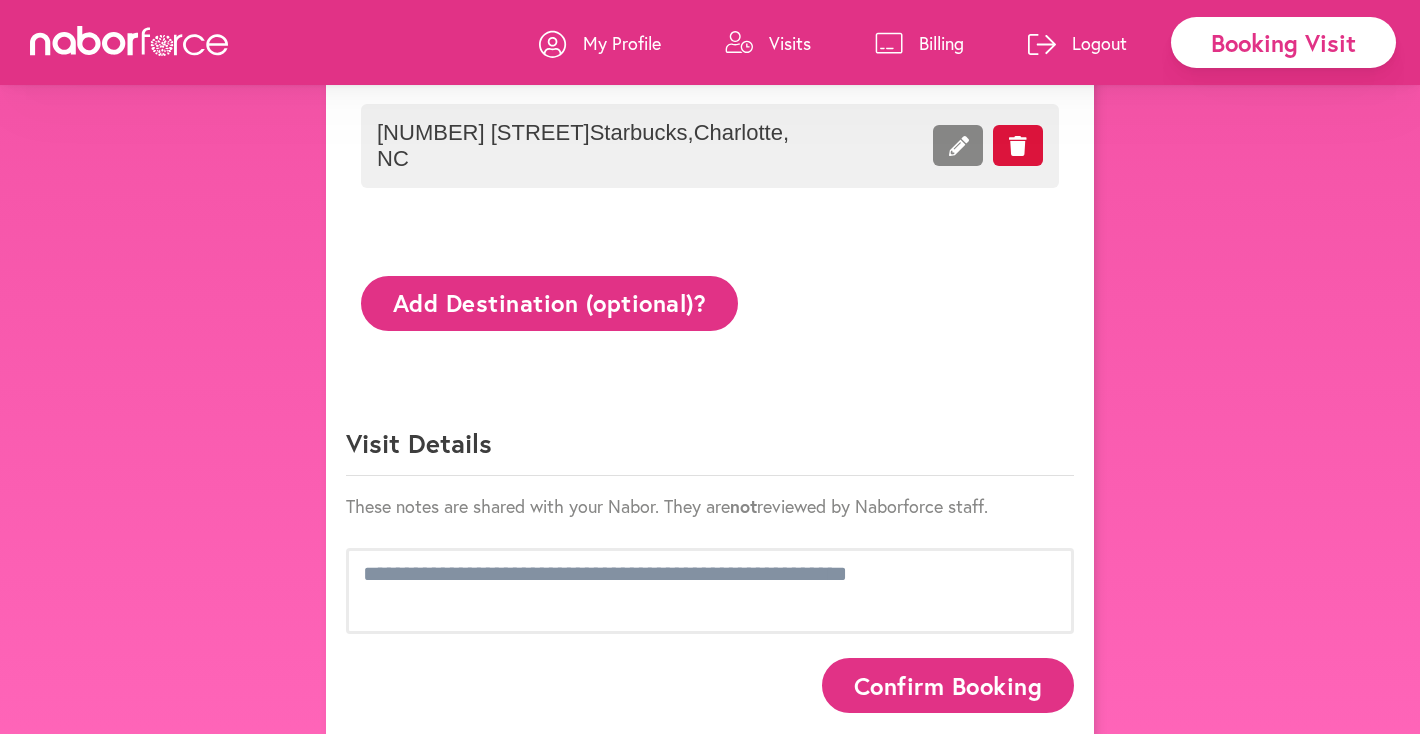 scroll, scrollTop: 1197, scrollLeft: 0, axis: vertical 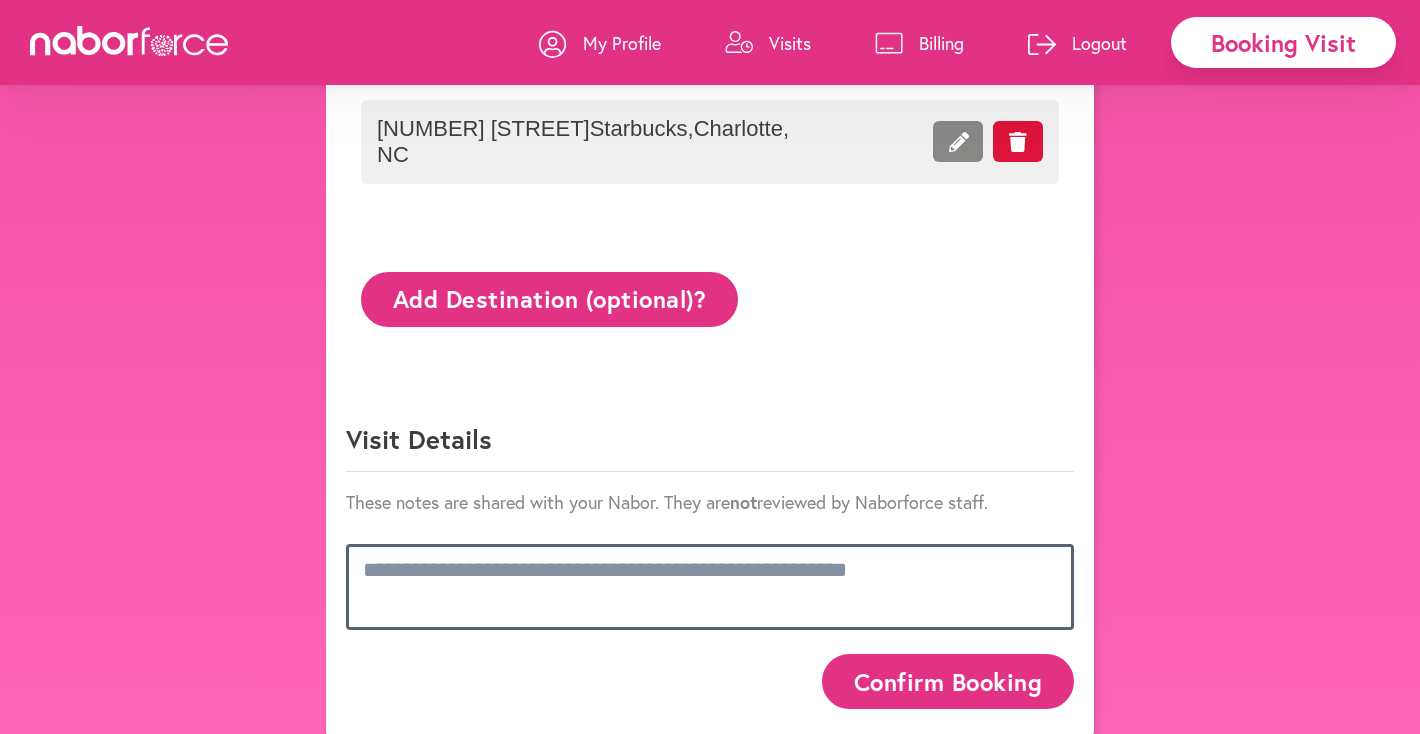 click at bounding box center [710, 587] 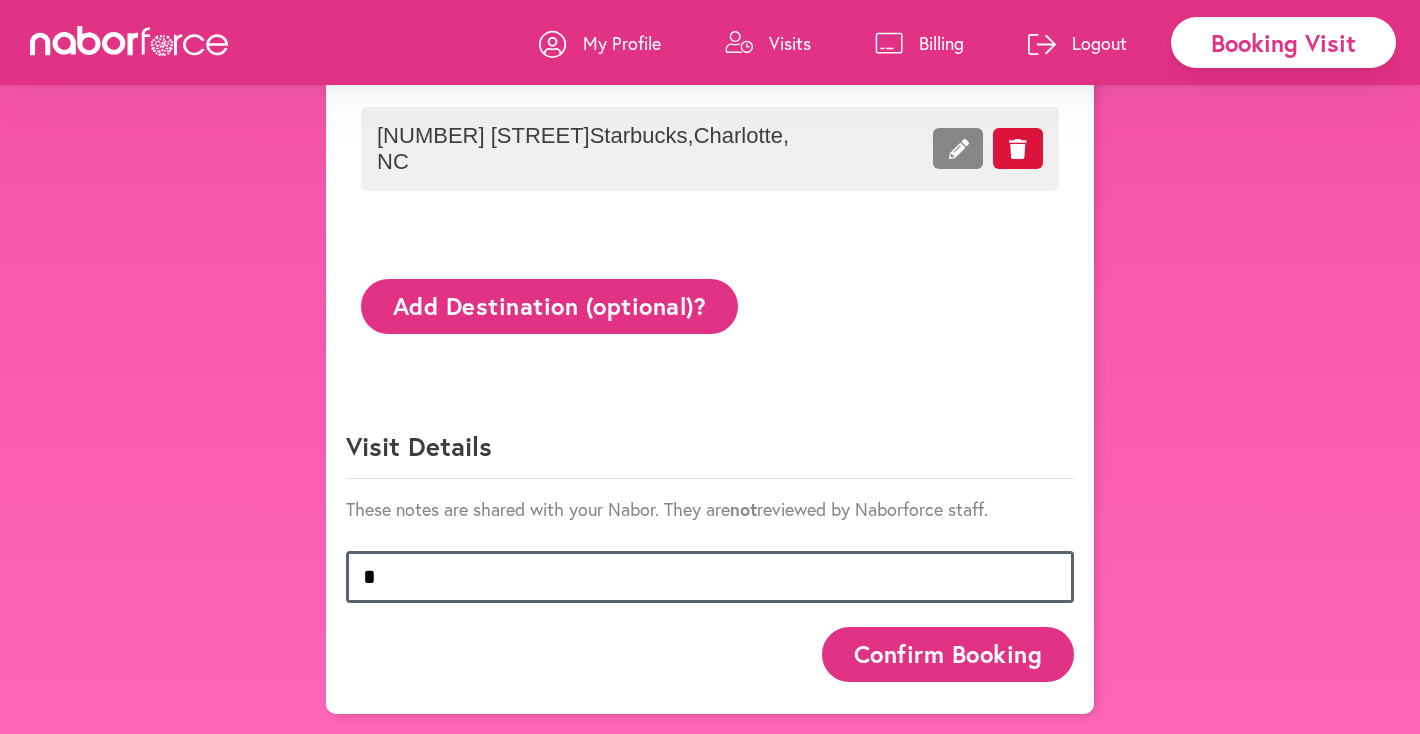 scroll, scrollTop: 1176, scrollLeft: 0, axis: vertical 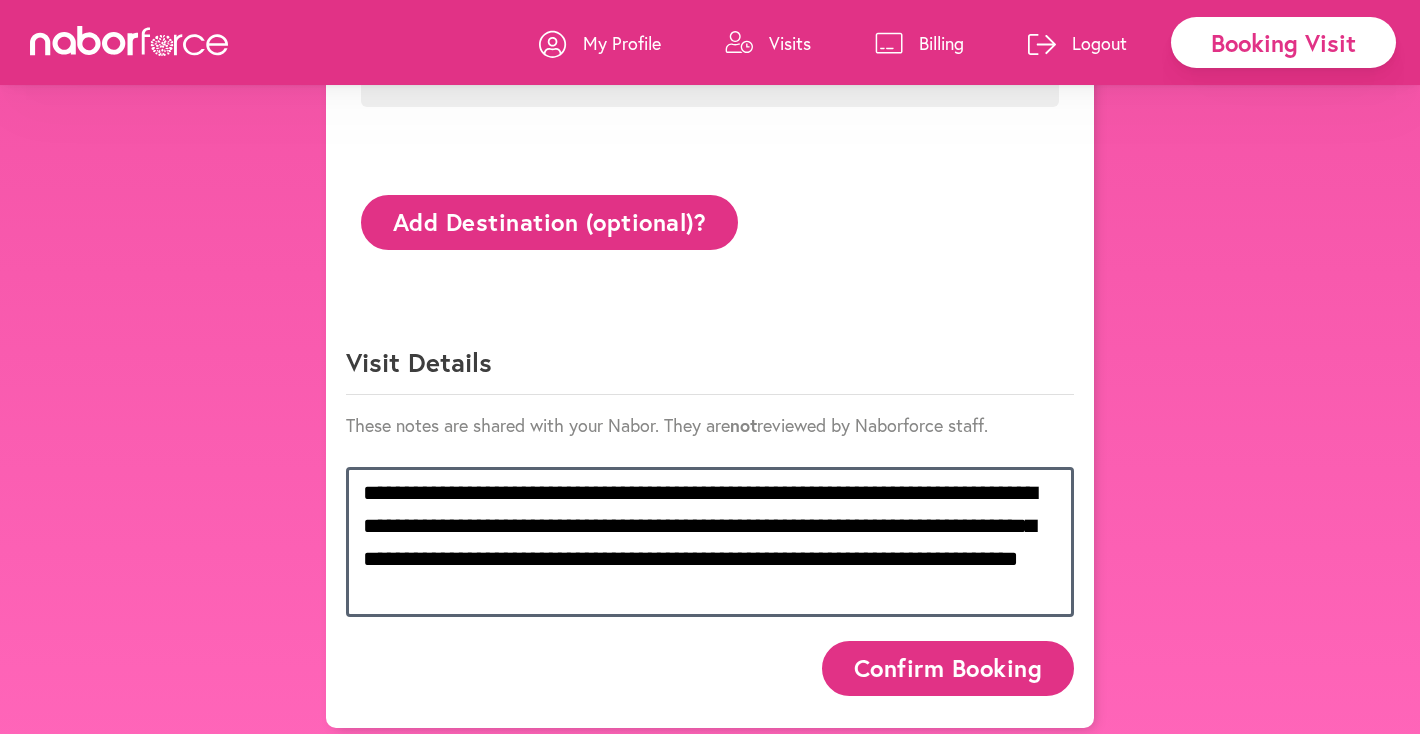 type on "**********" 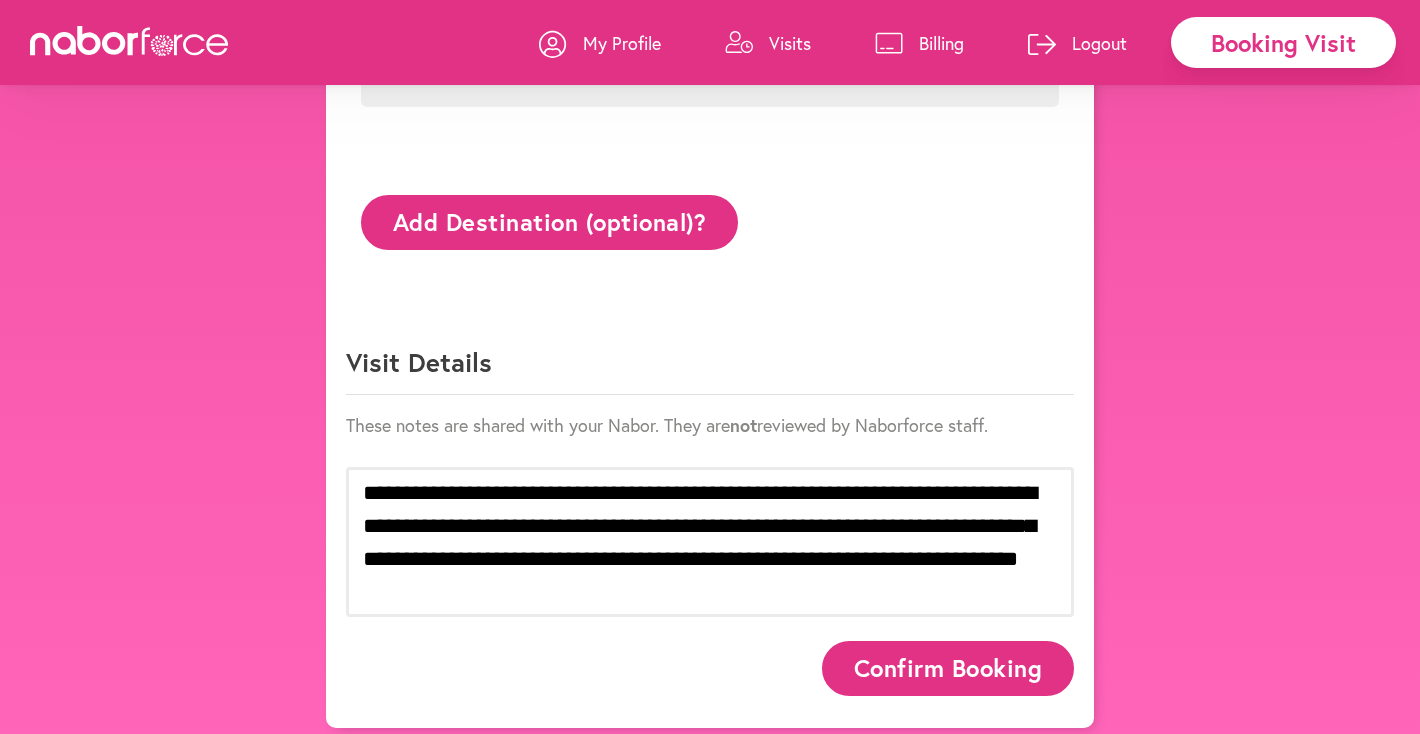 click on "Confirm Booking" at bounding box center [948, 668] 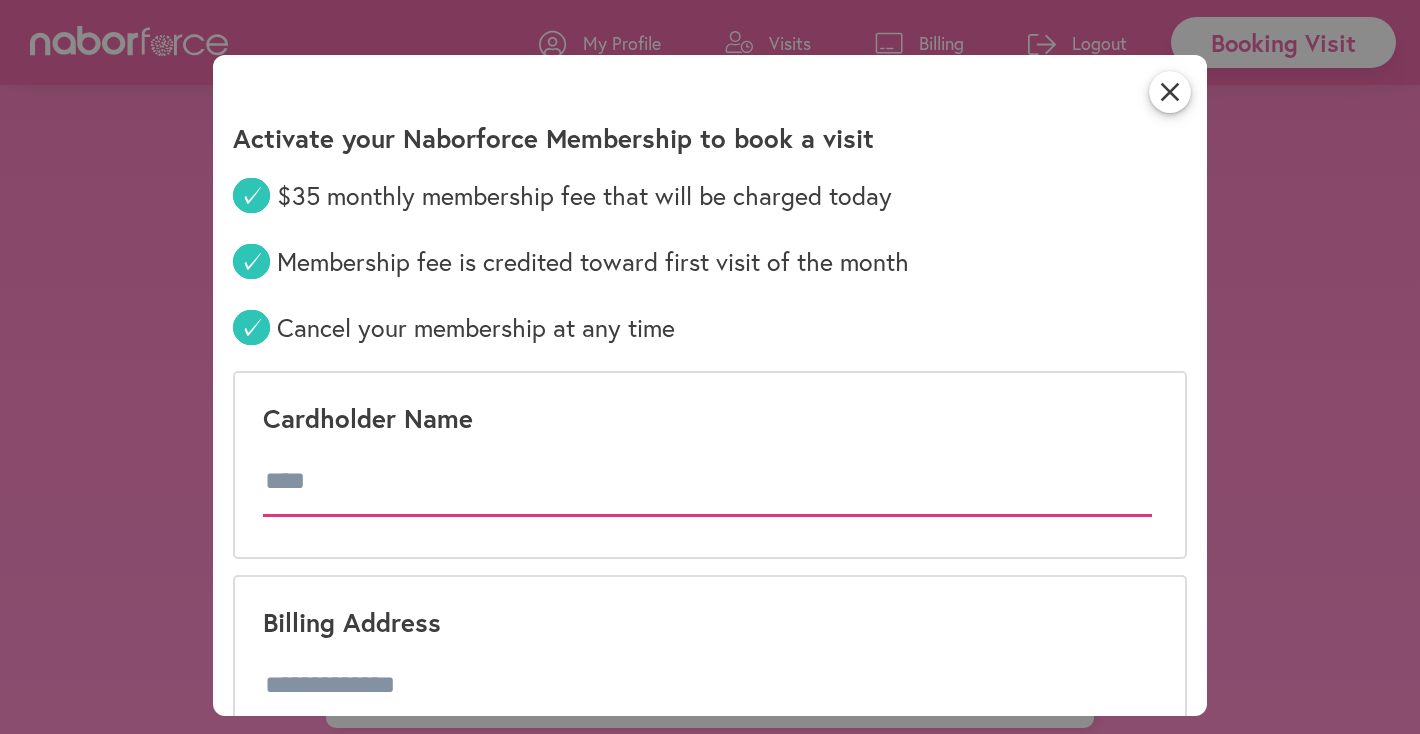 click at bounding box center [707, 482] 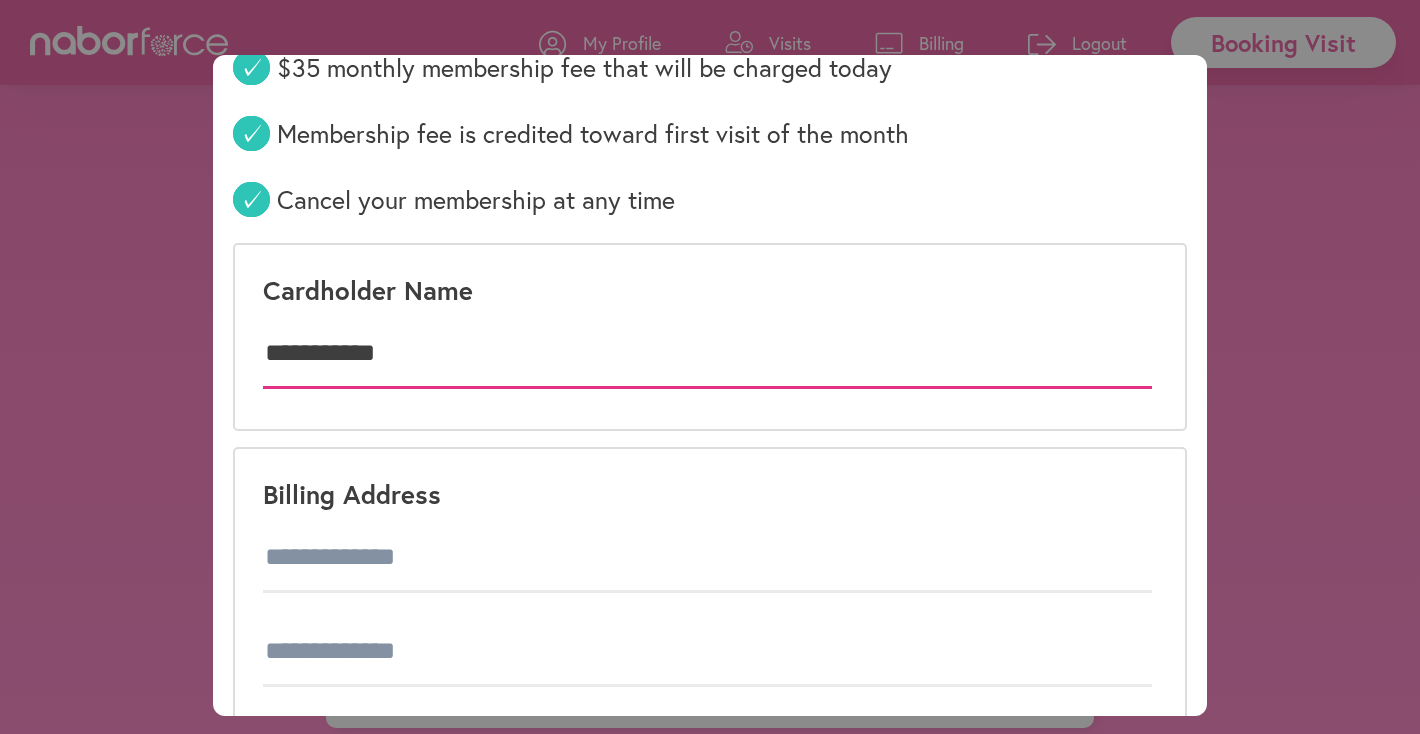 scroll, scrollTop: 179, scrollLeft: 0, axis: vertical 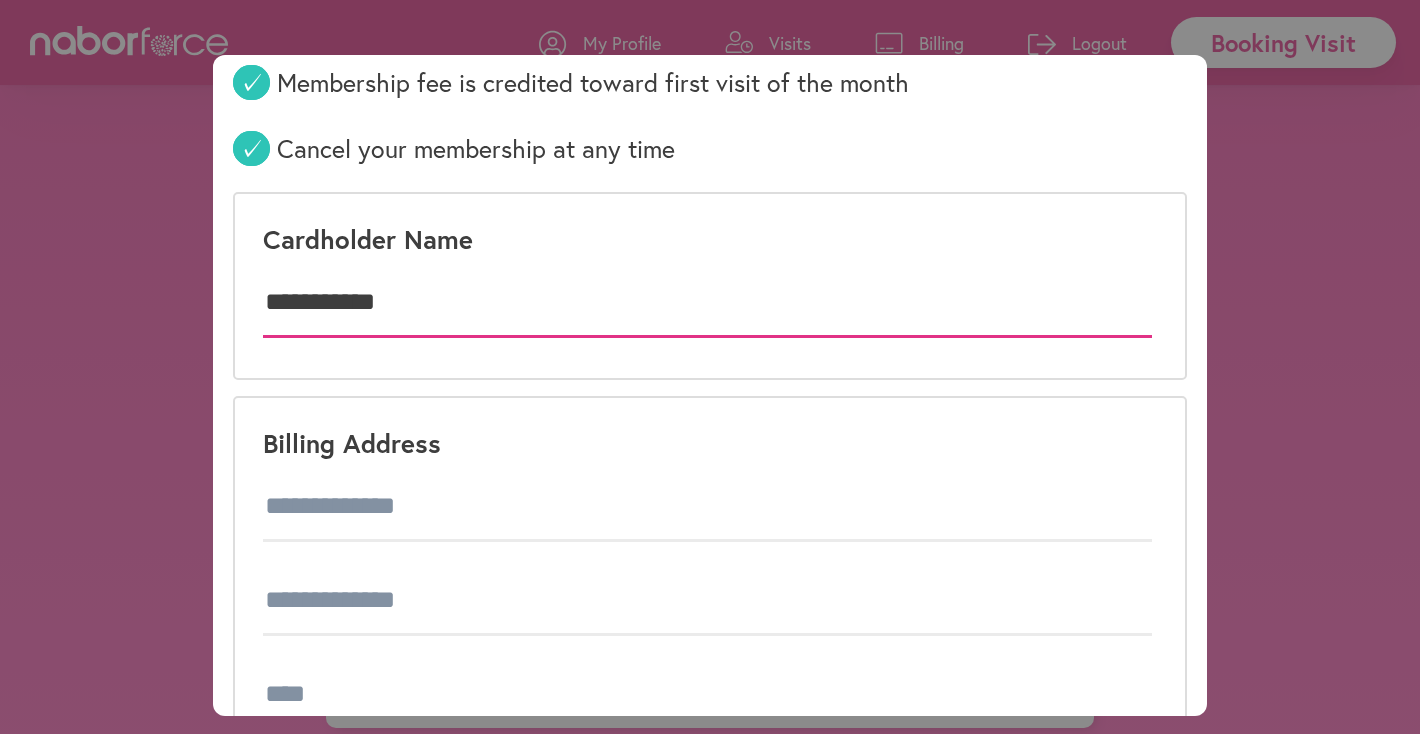 type on "**********" 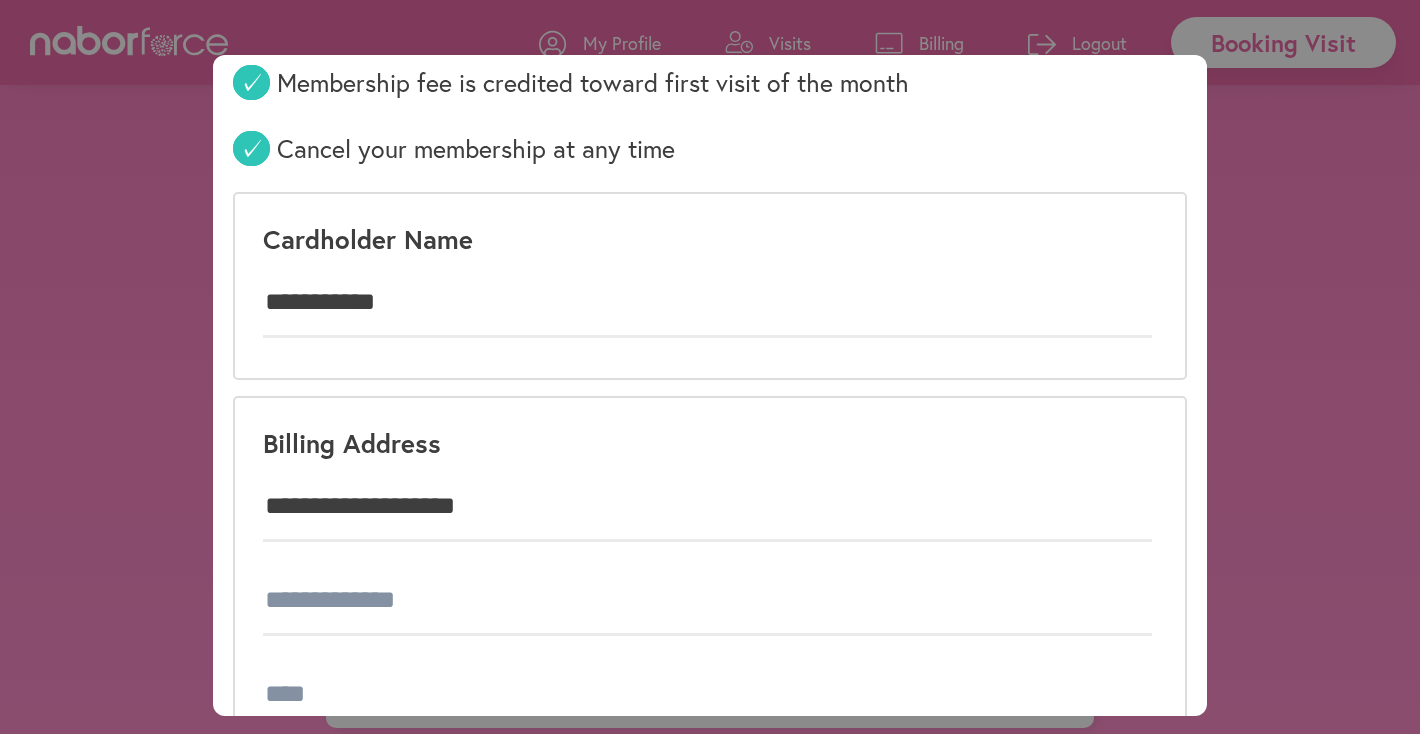 type on "**********" 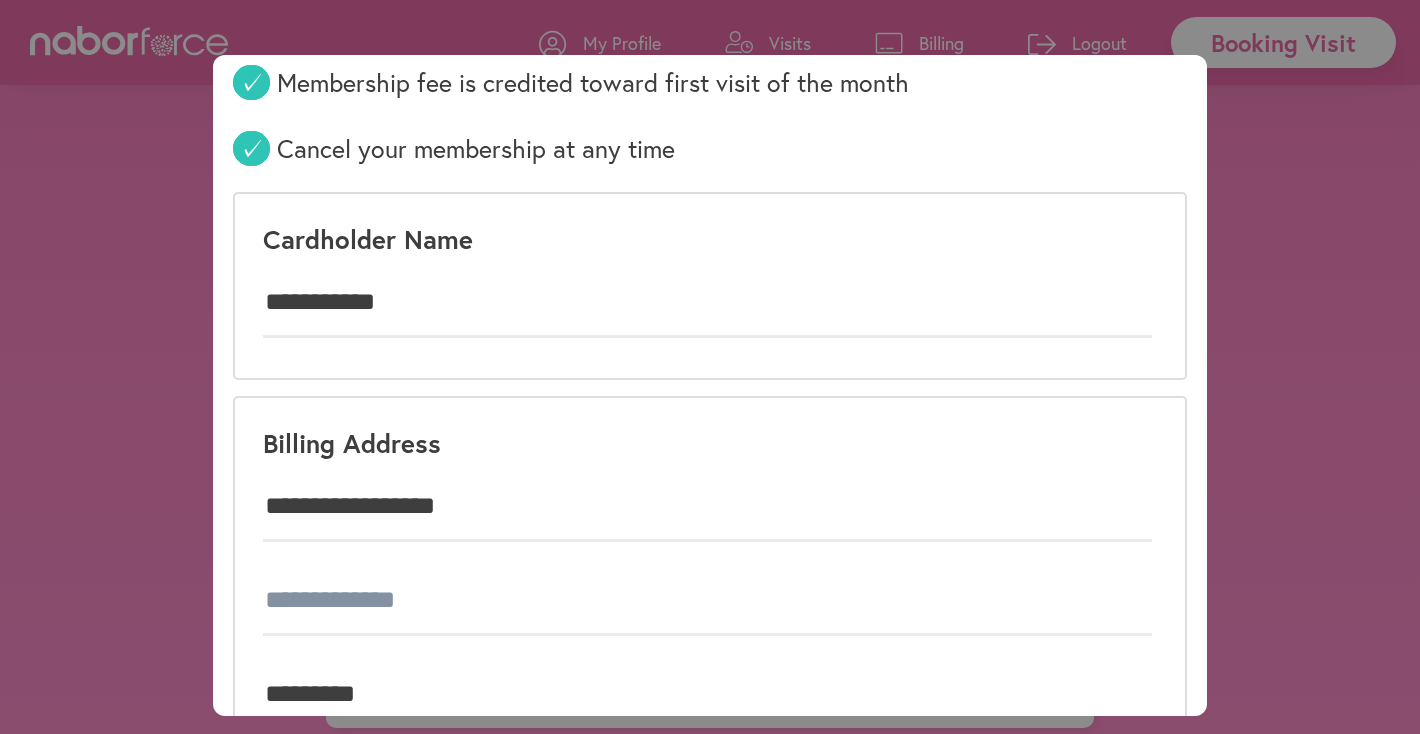 select on "**" 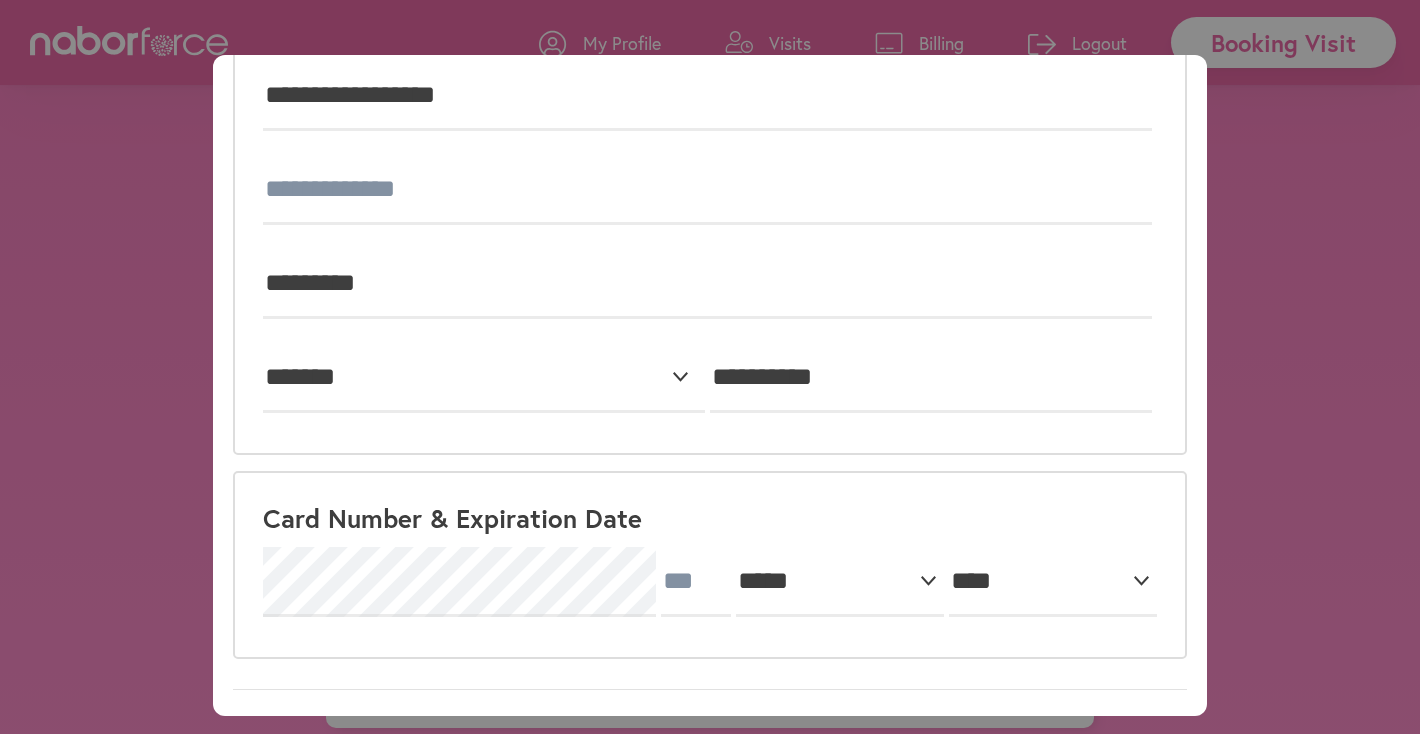 scroll, scrollTop: 593, scrollLeft: 0, axis: vertical 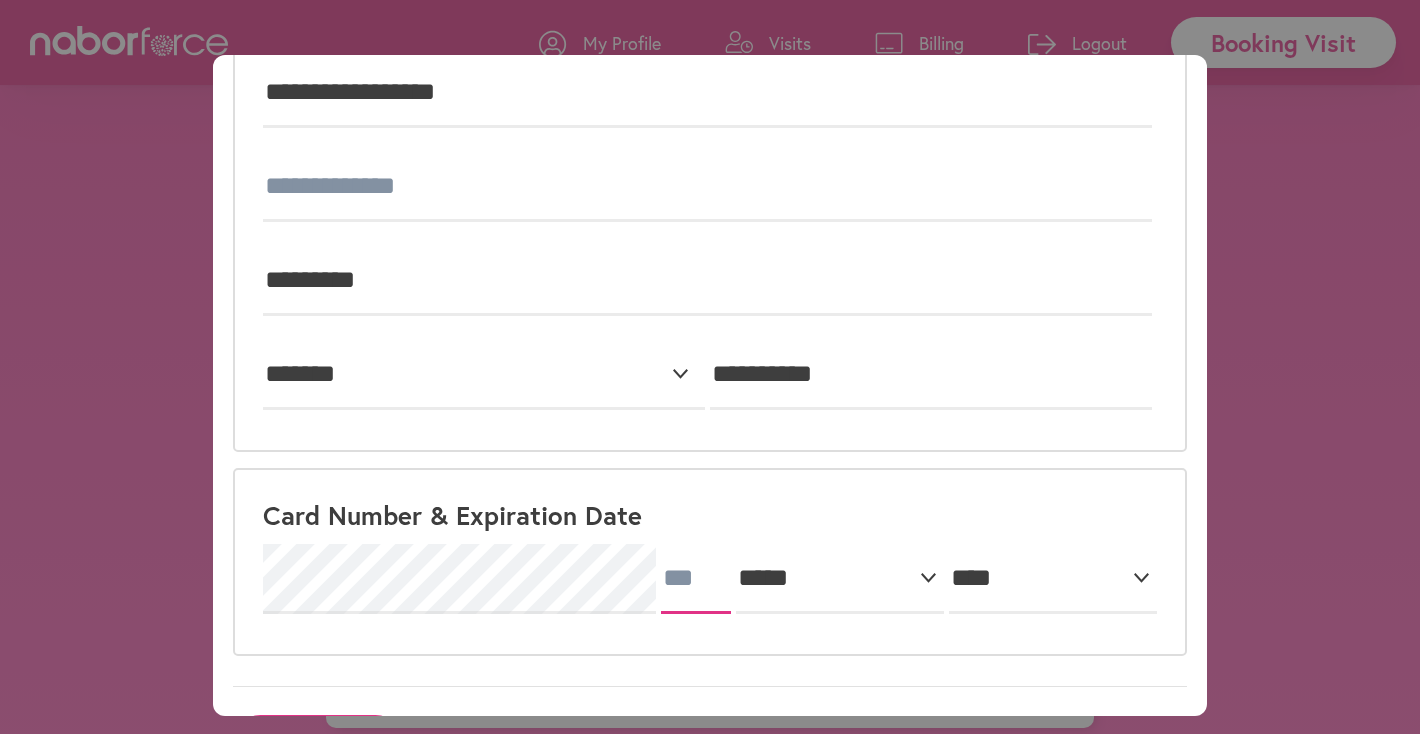 click at bounding box center (696, 579) 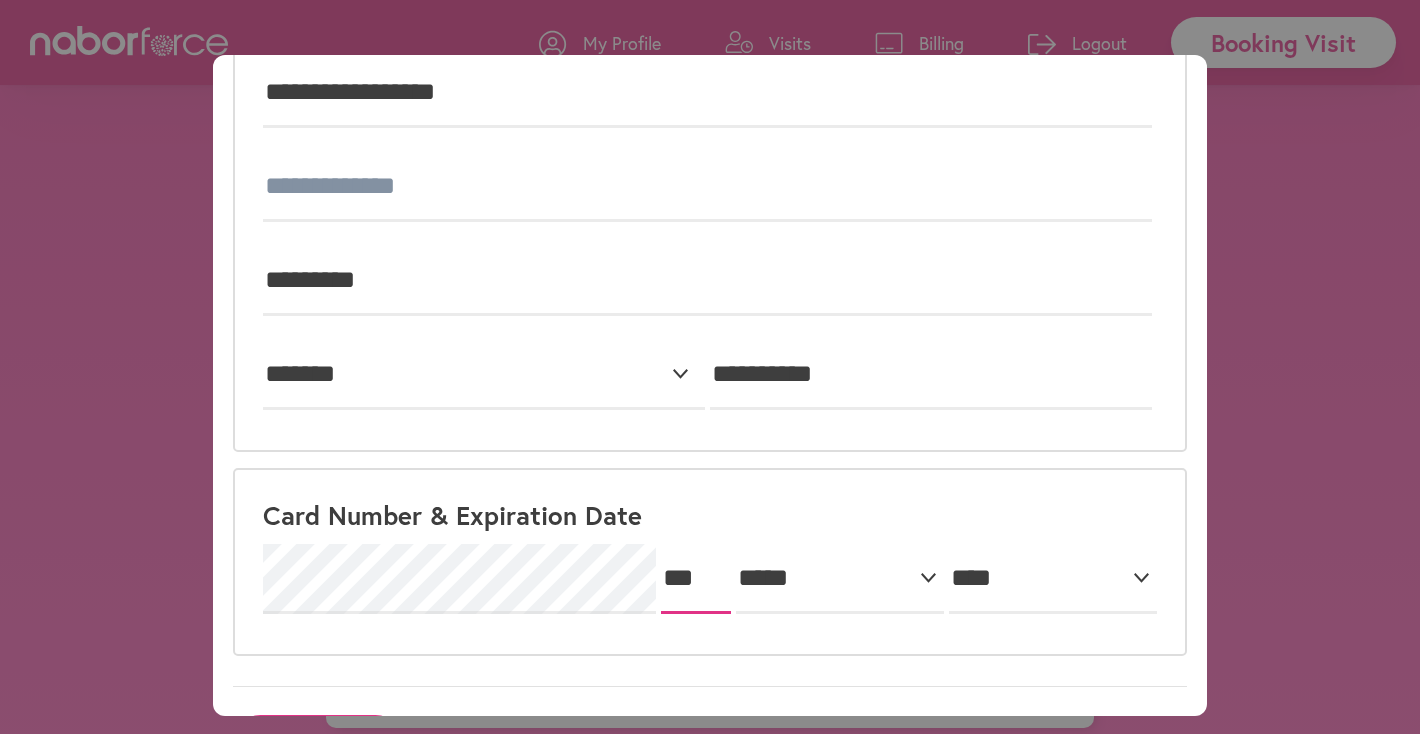 type on "***" 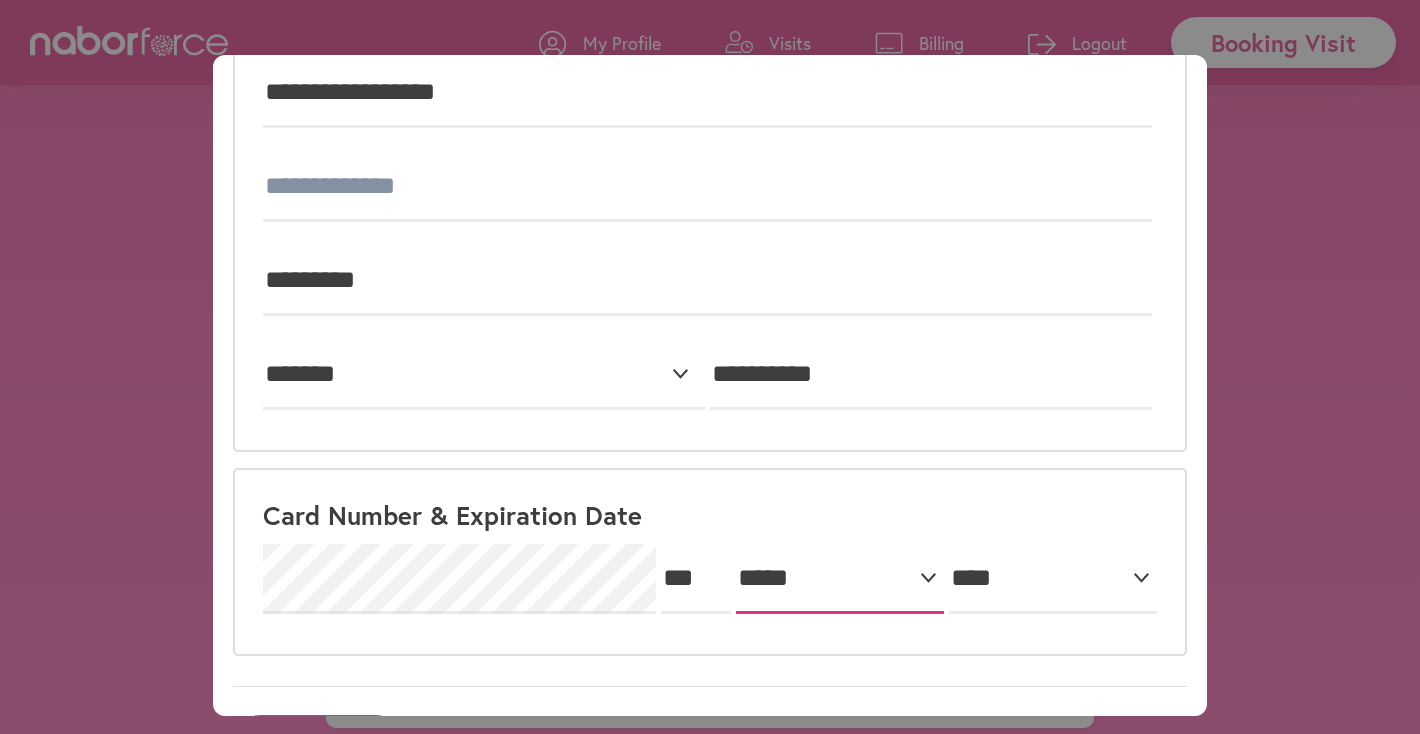 select on "*" 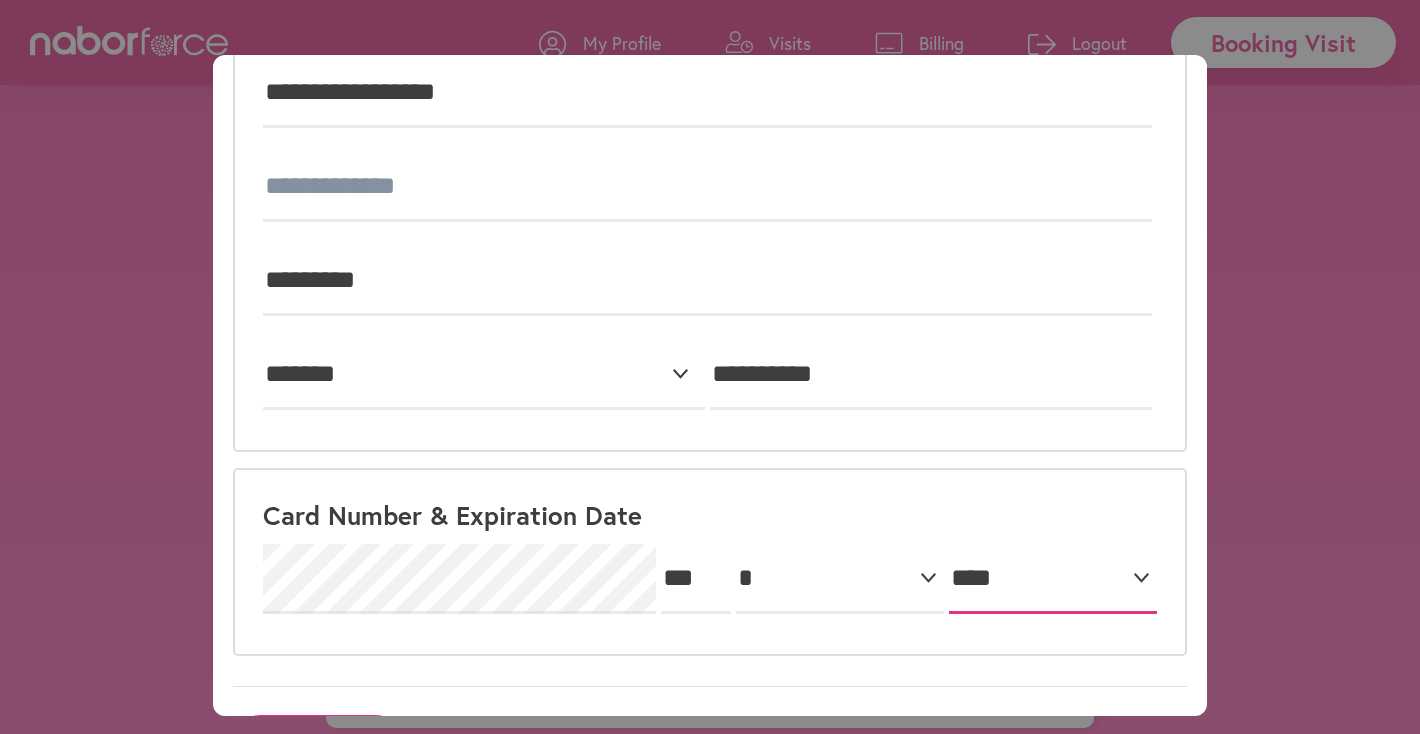 select on "****" 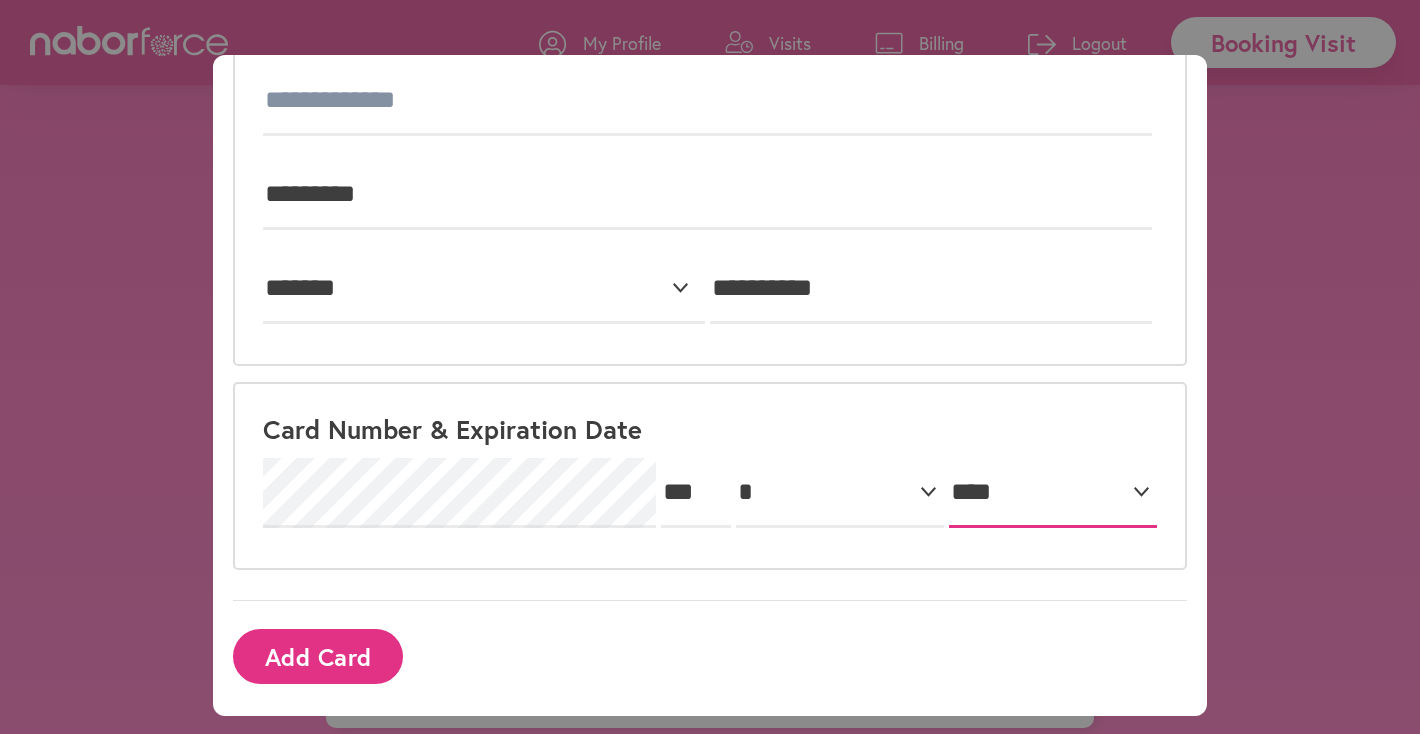 scroll, scrollTop: 679, scrollLeft: 0, axis: vertical 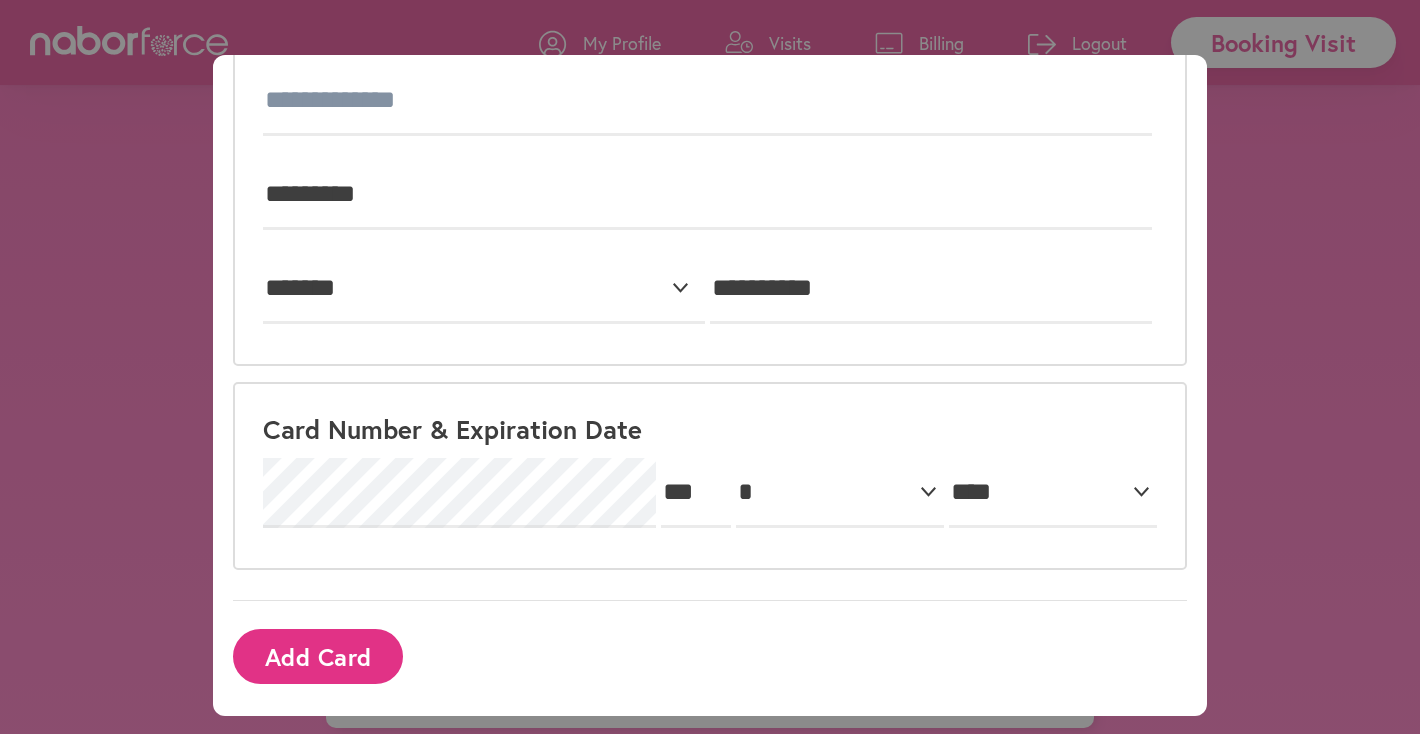 click on "Add Card" at bounding box center (318, 656) 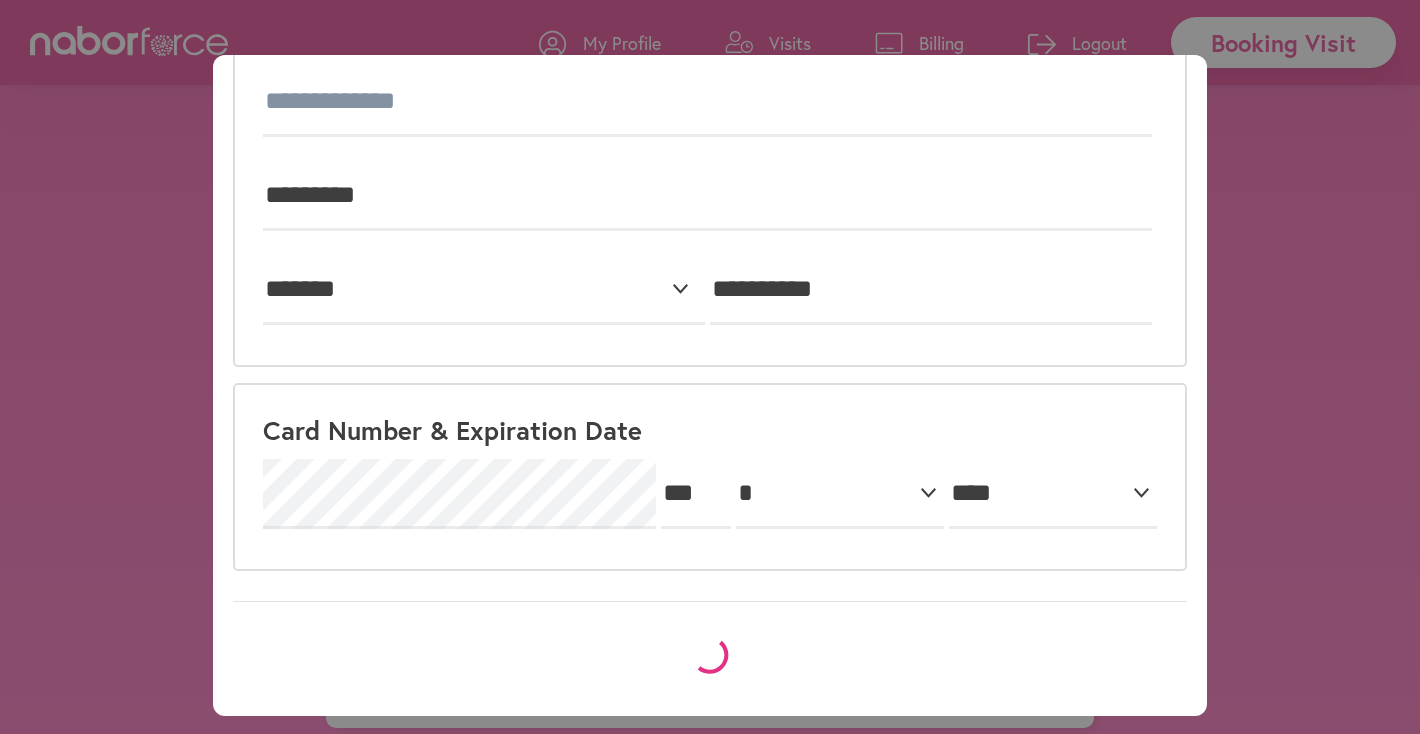 scroll, scrollTop: 18, scrollLeft: 0, axis: vertical 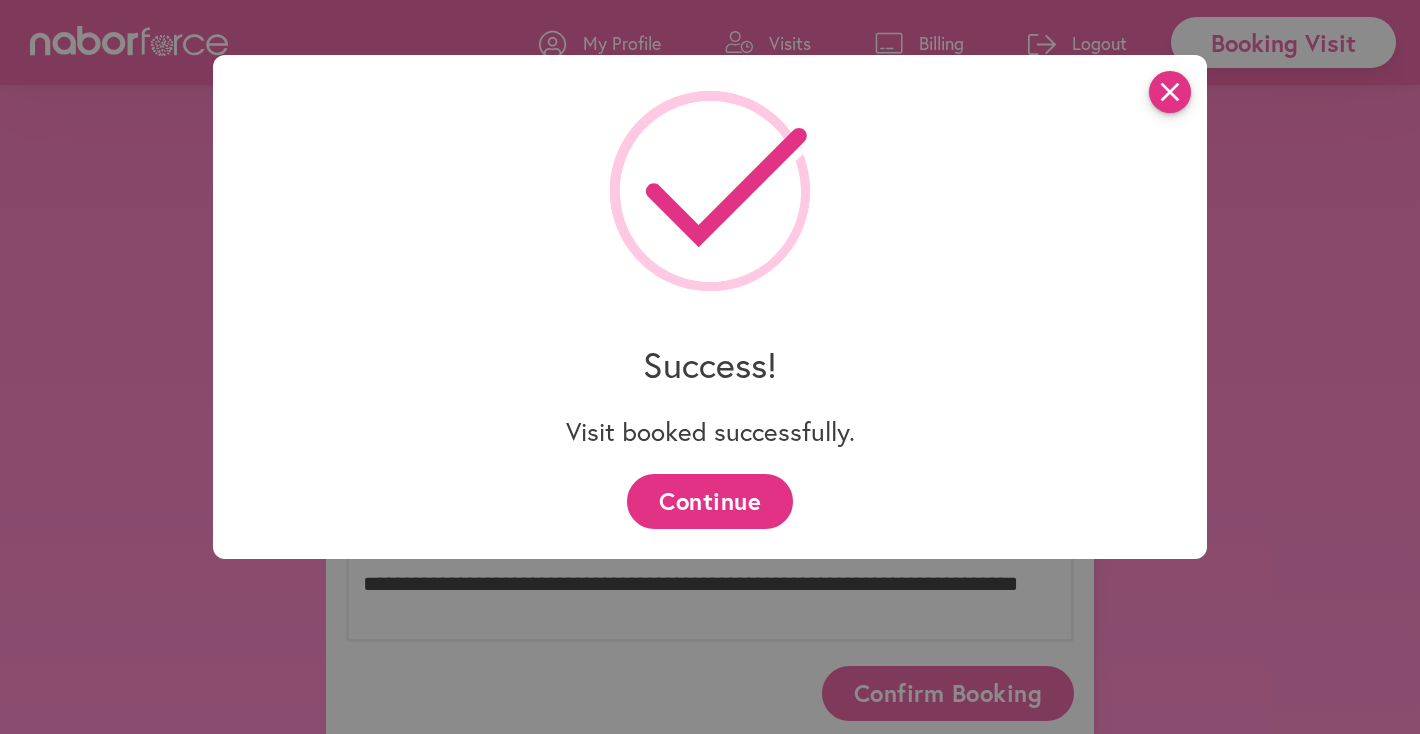 click on "close" at bounding box center (1170, 92) 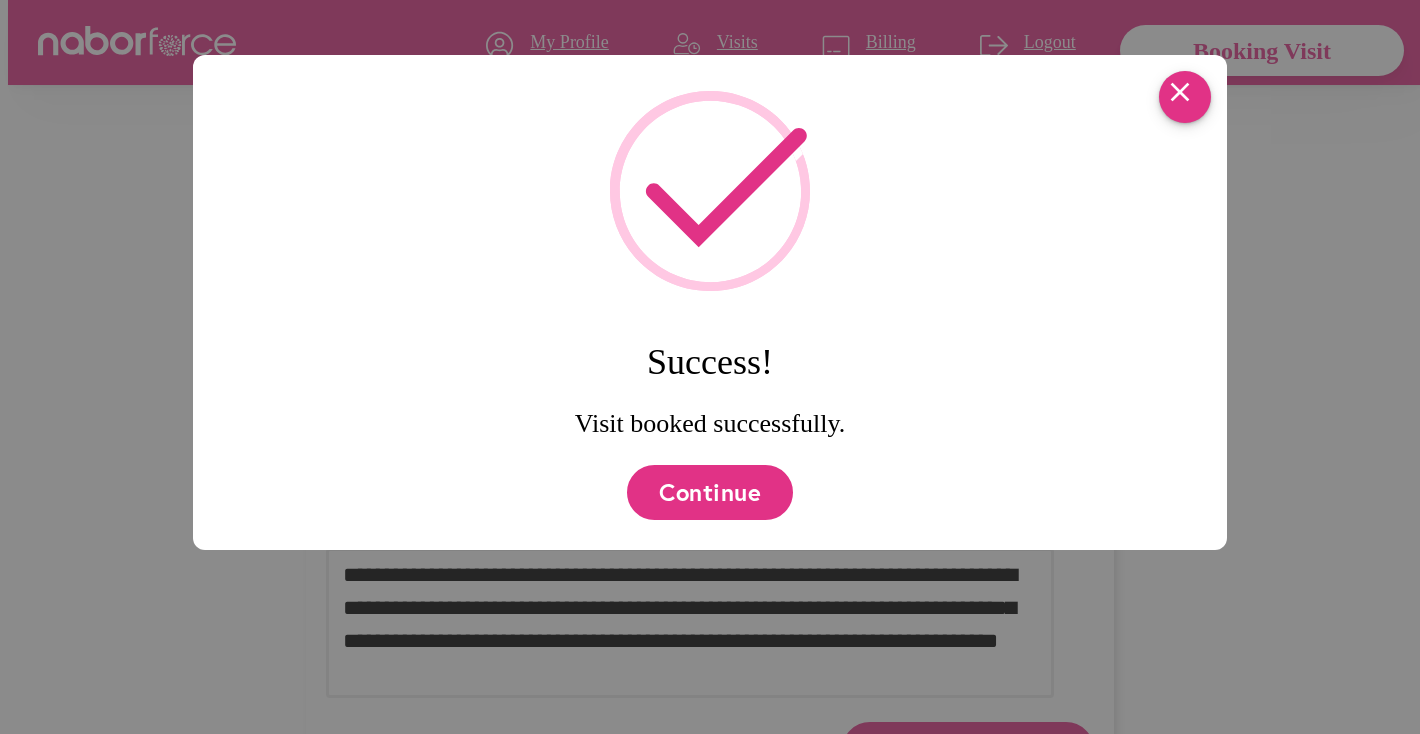scroll, scrollTop: 0, scrollLeft: 0, axis: both 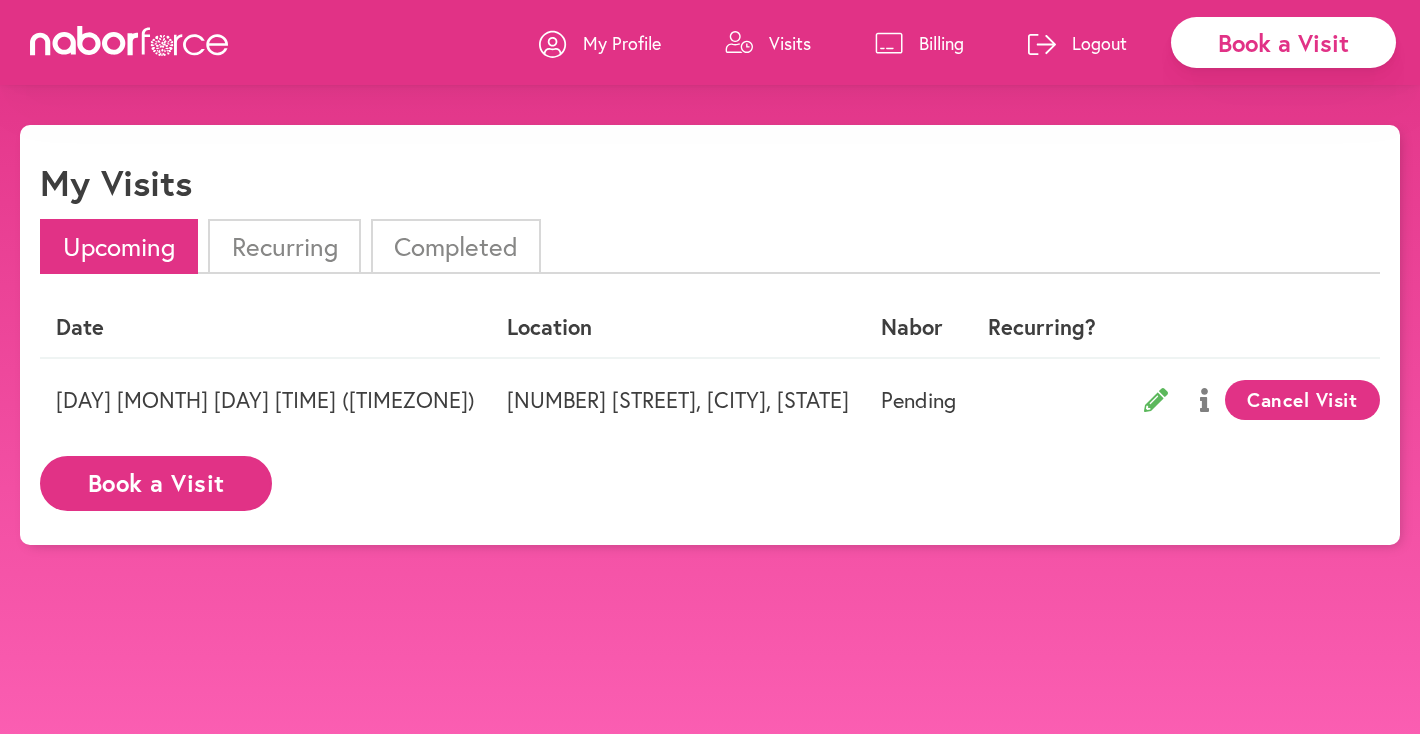 click on "My Profile" at bounding box center [622, 43] 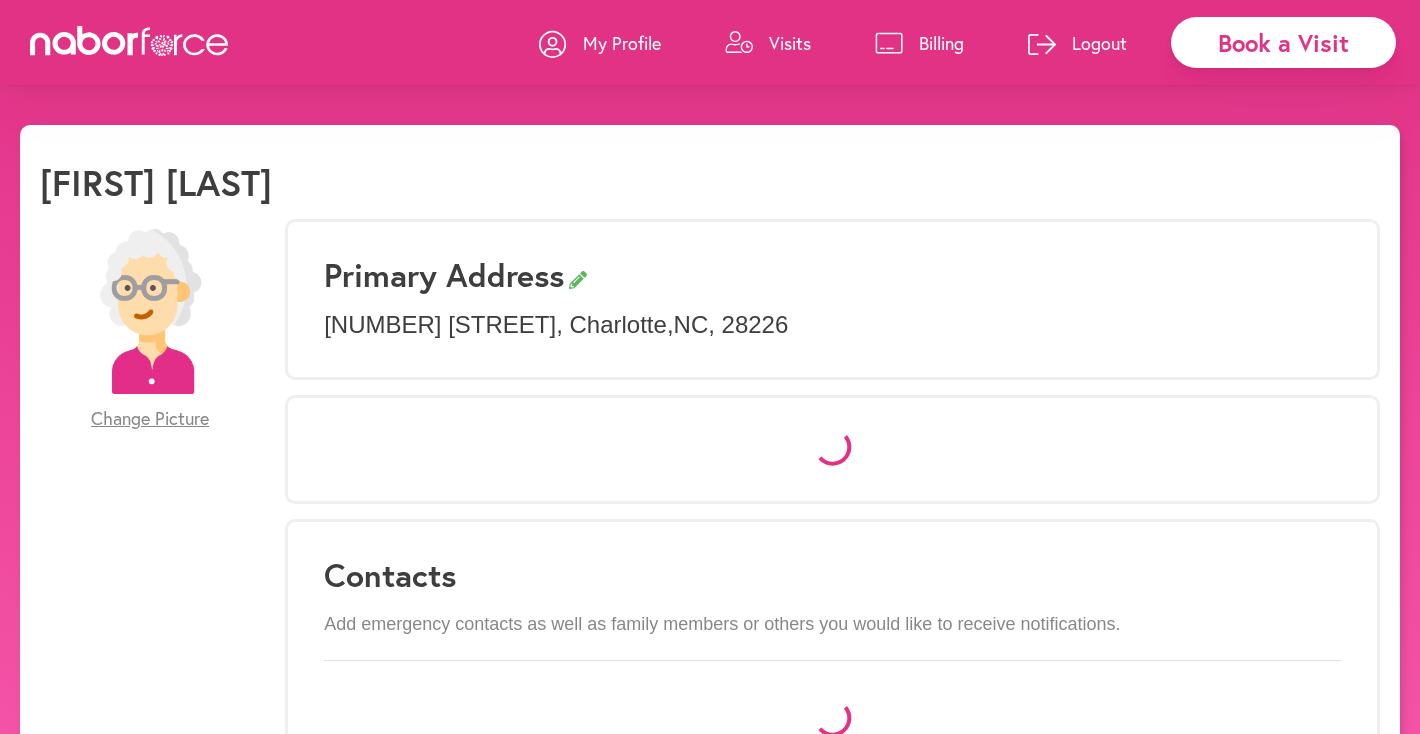 select on "*" 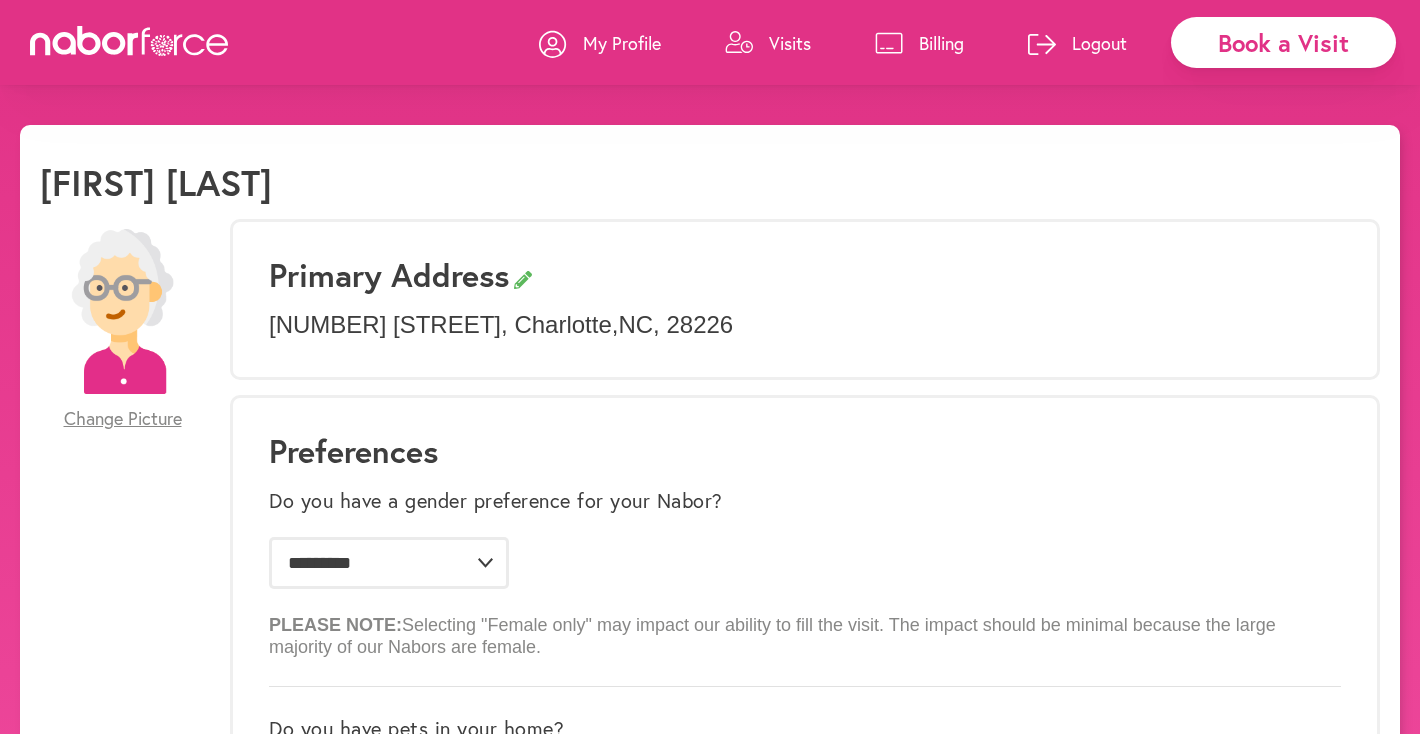 click 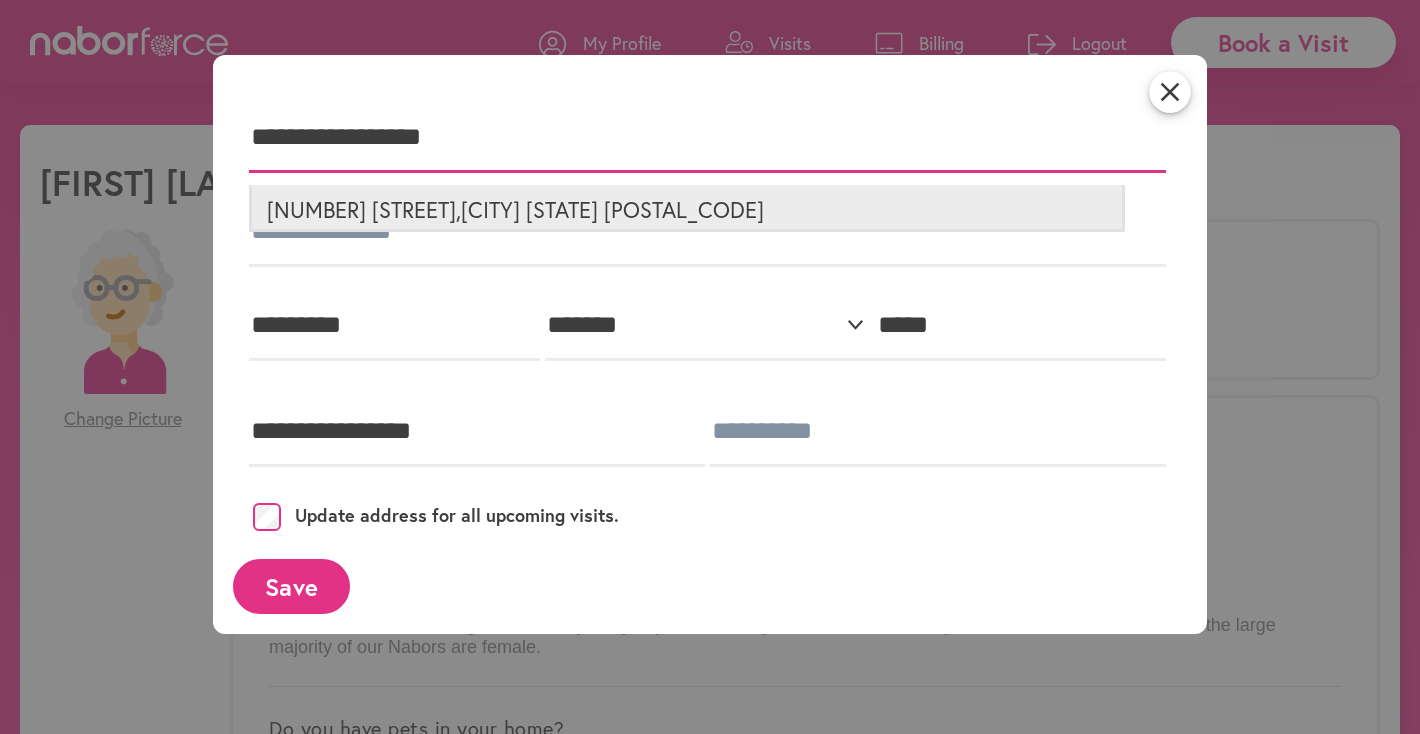 type on "**********" 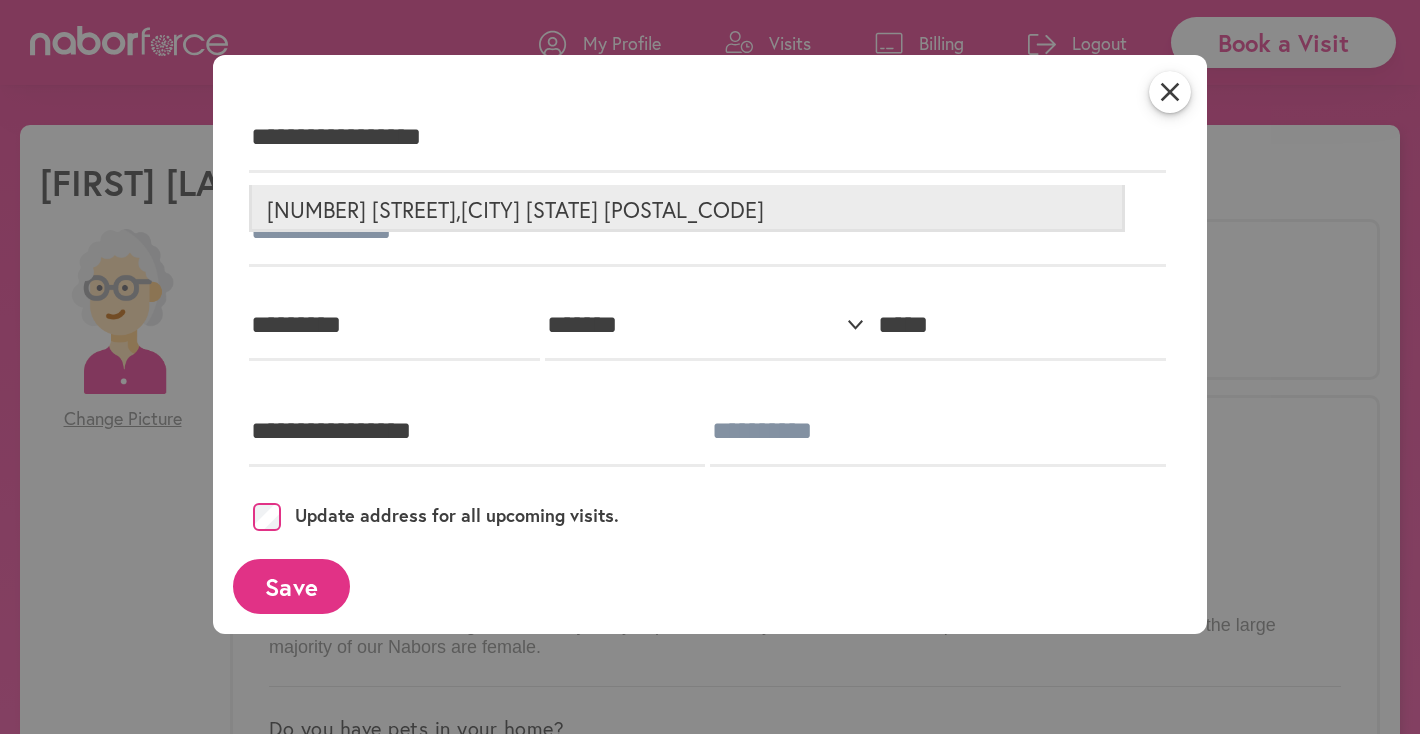 type on "**********" 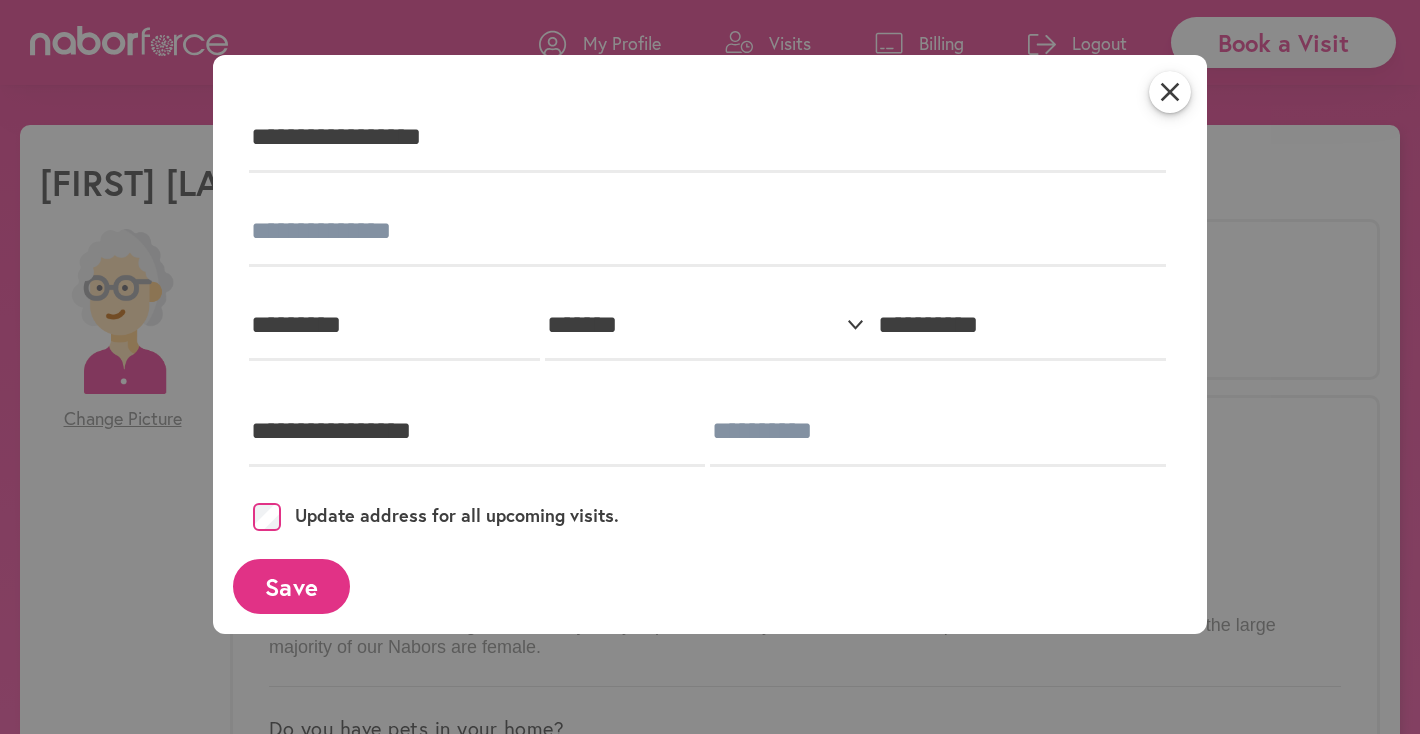 click on "Save" at bounding box center [291, 586] 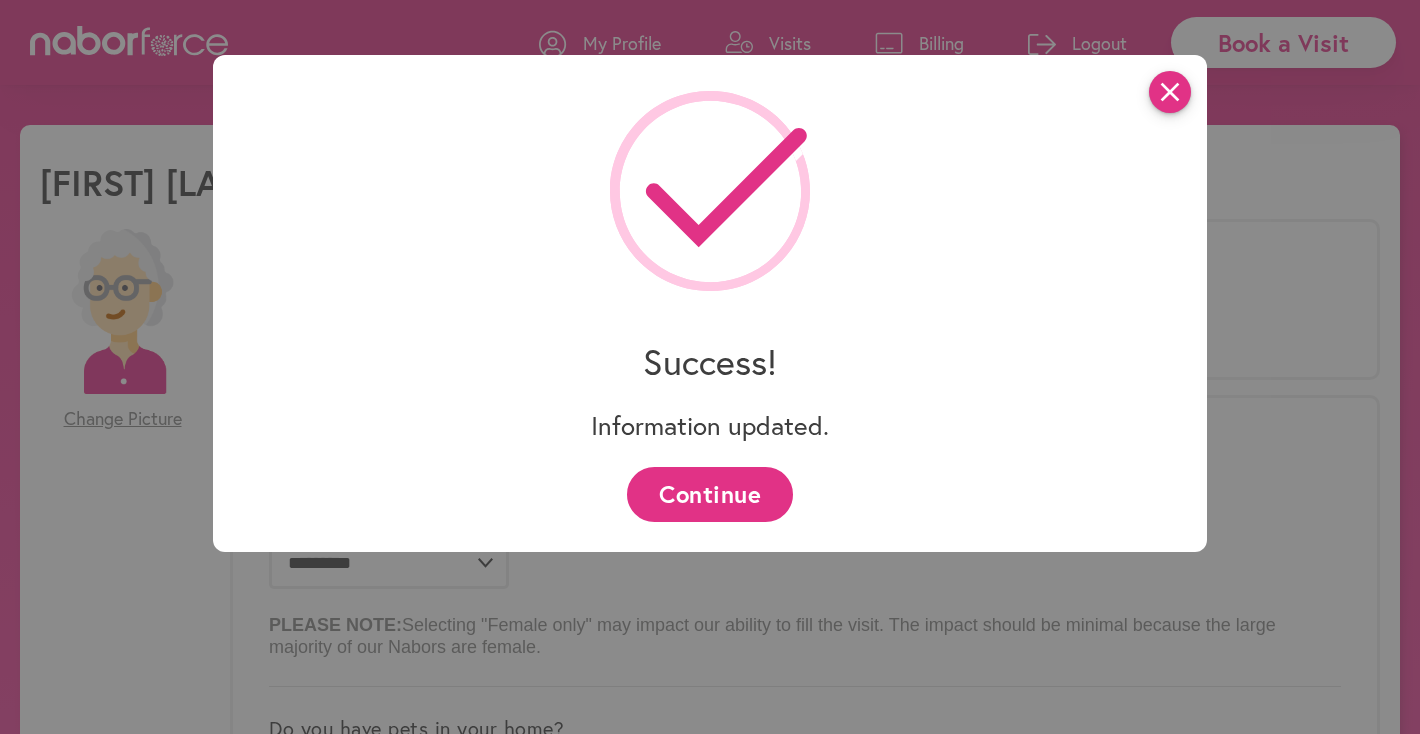 click on "close" at bounding box center [1170, 92] 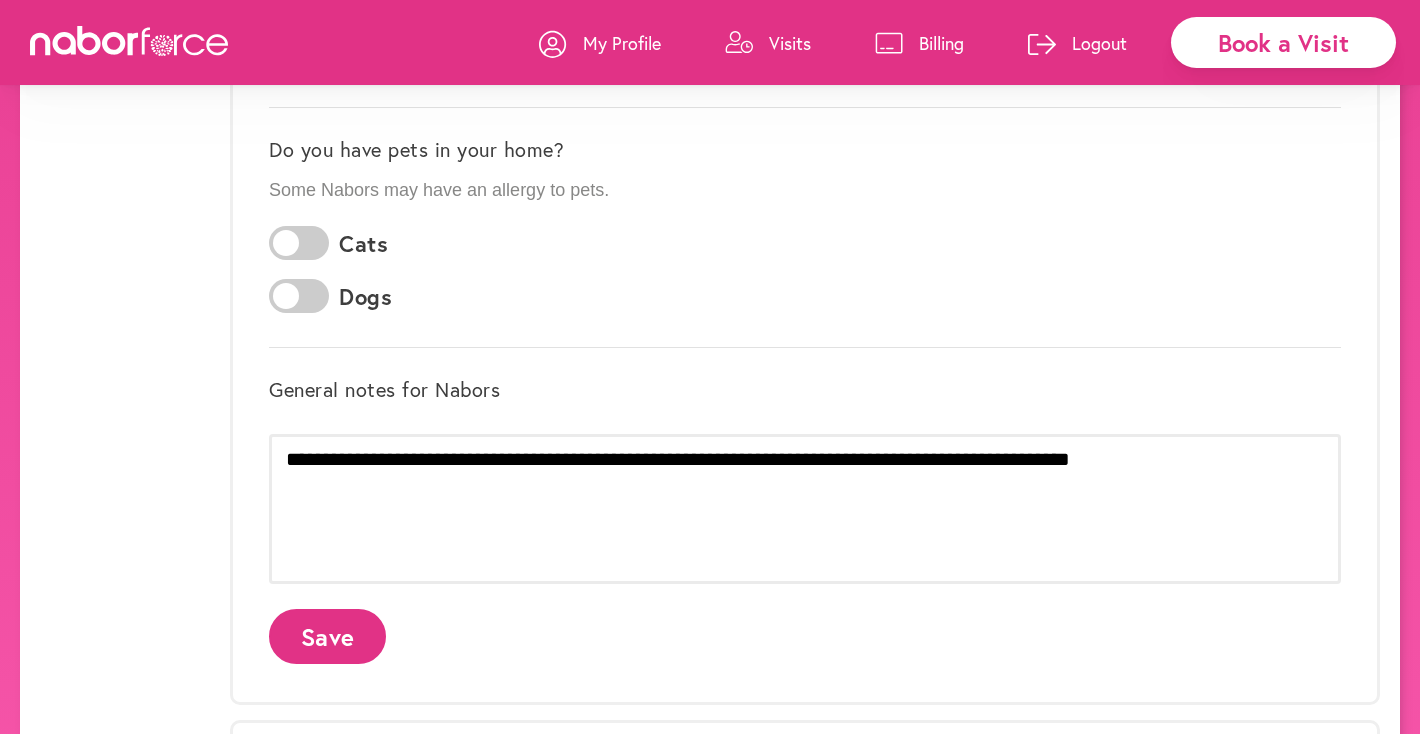 scroll, scrollTop: 580, scrollLeft: 0, axis: vertical 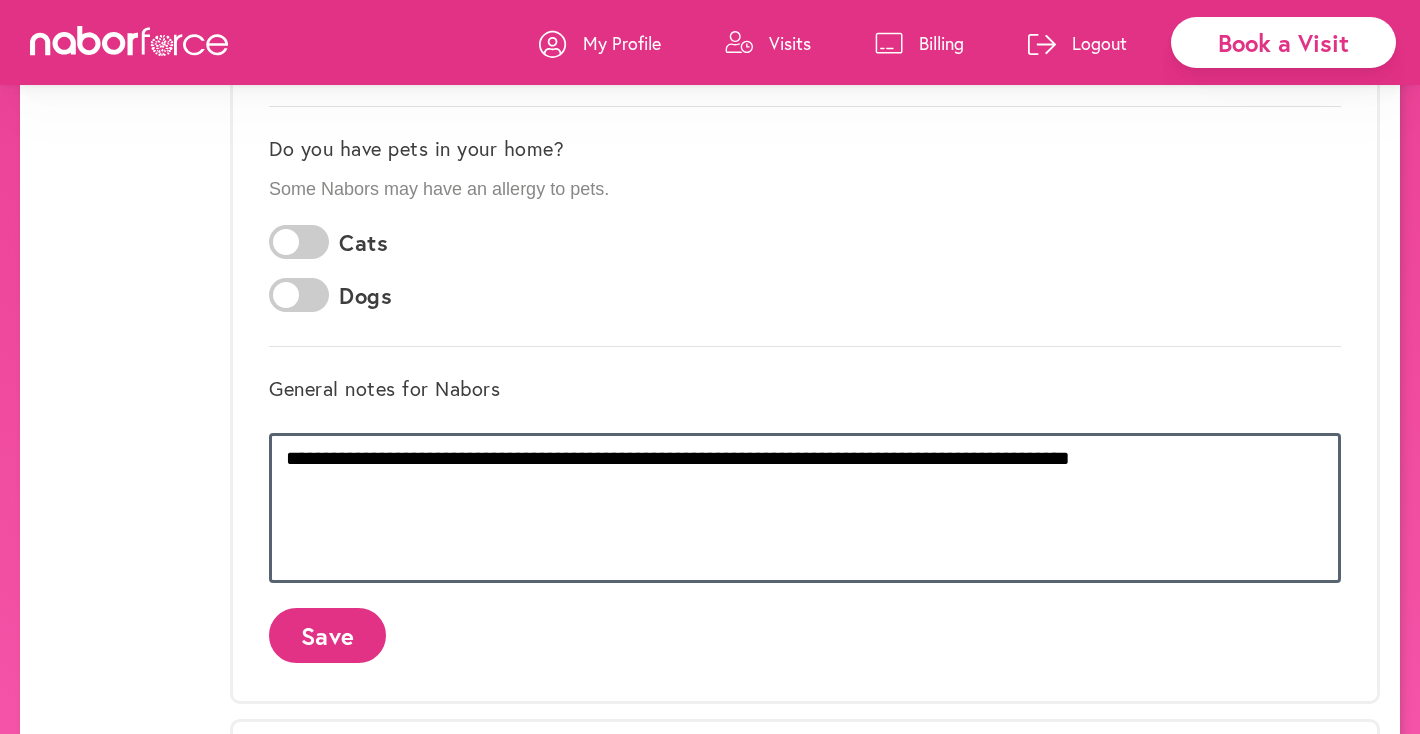 click on "**********" at bounding box center [805, 508] 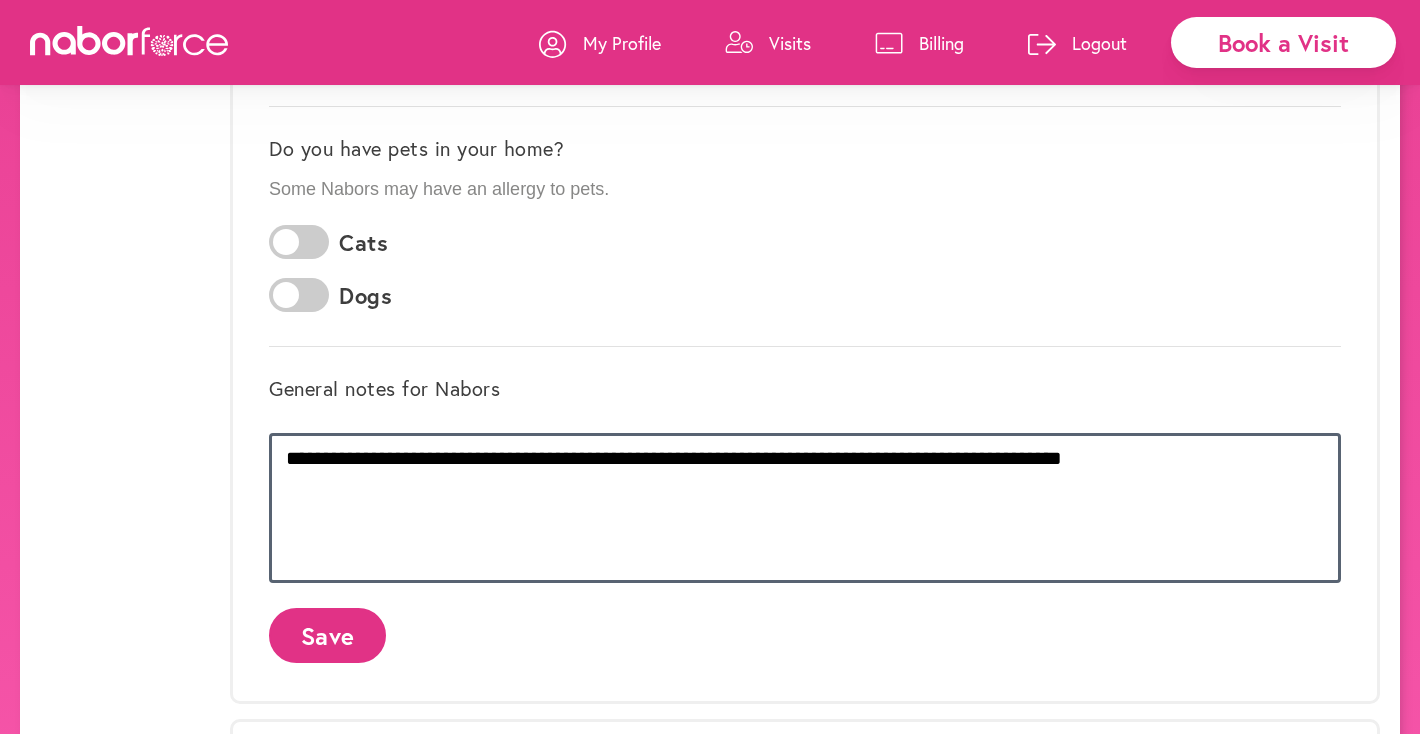 click on "**********" at bounding box center [805, 508] 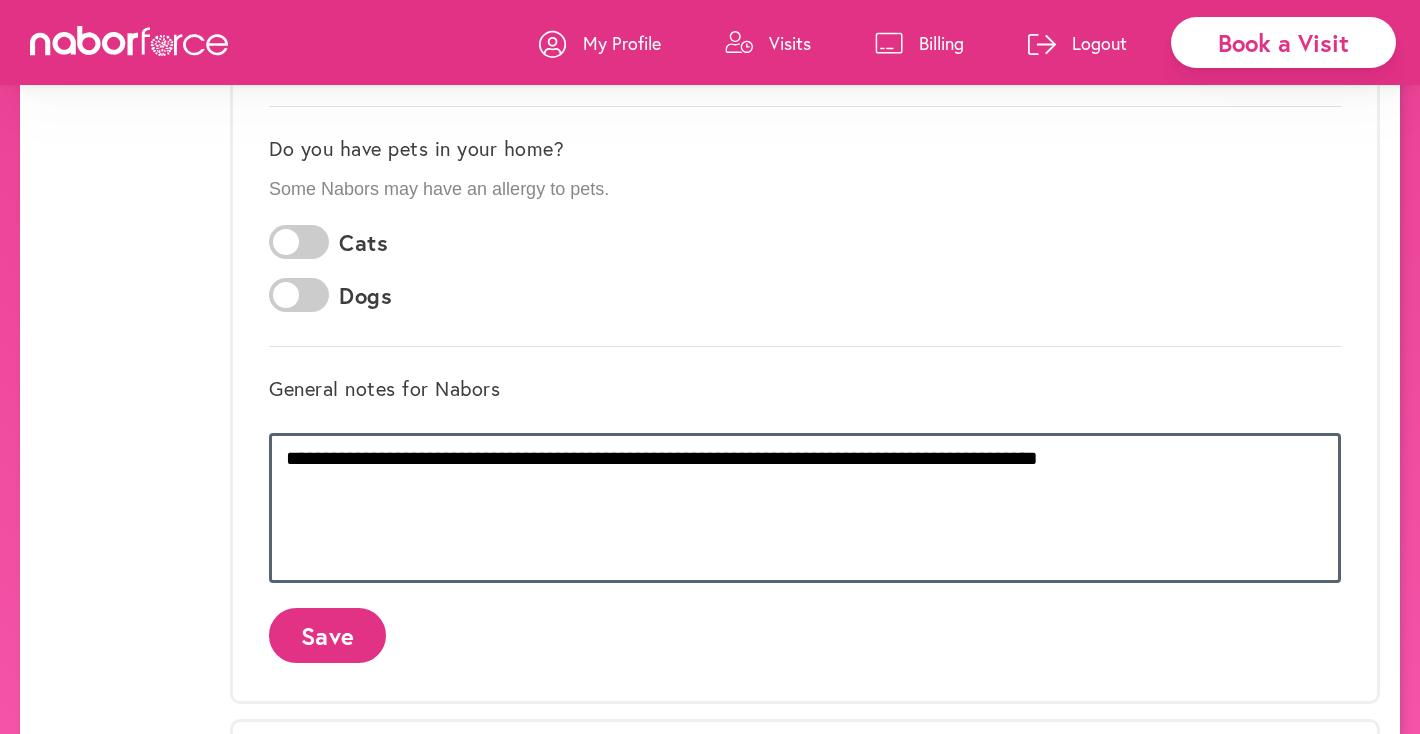 click on "**********" at bounding box center [805, 508] 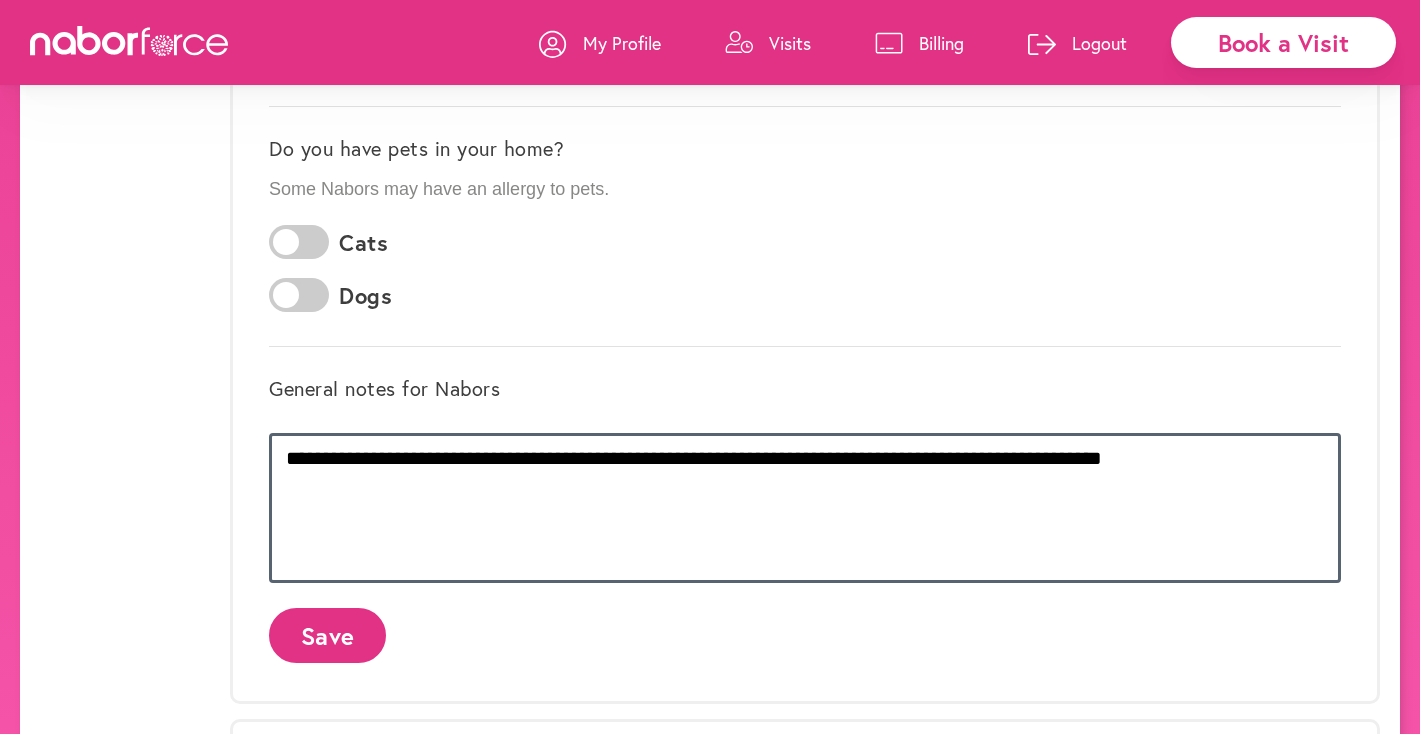 click on "**********" at bounding box center (805, 508) 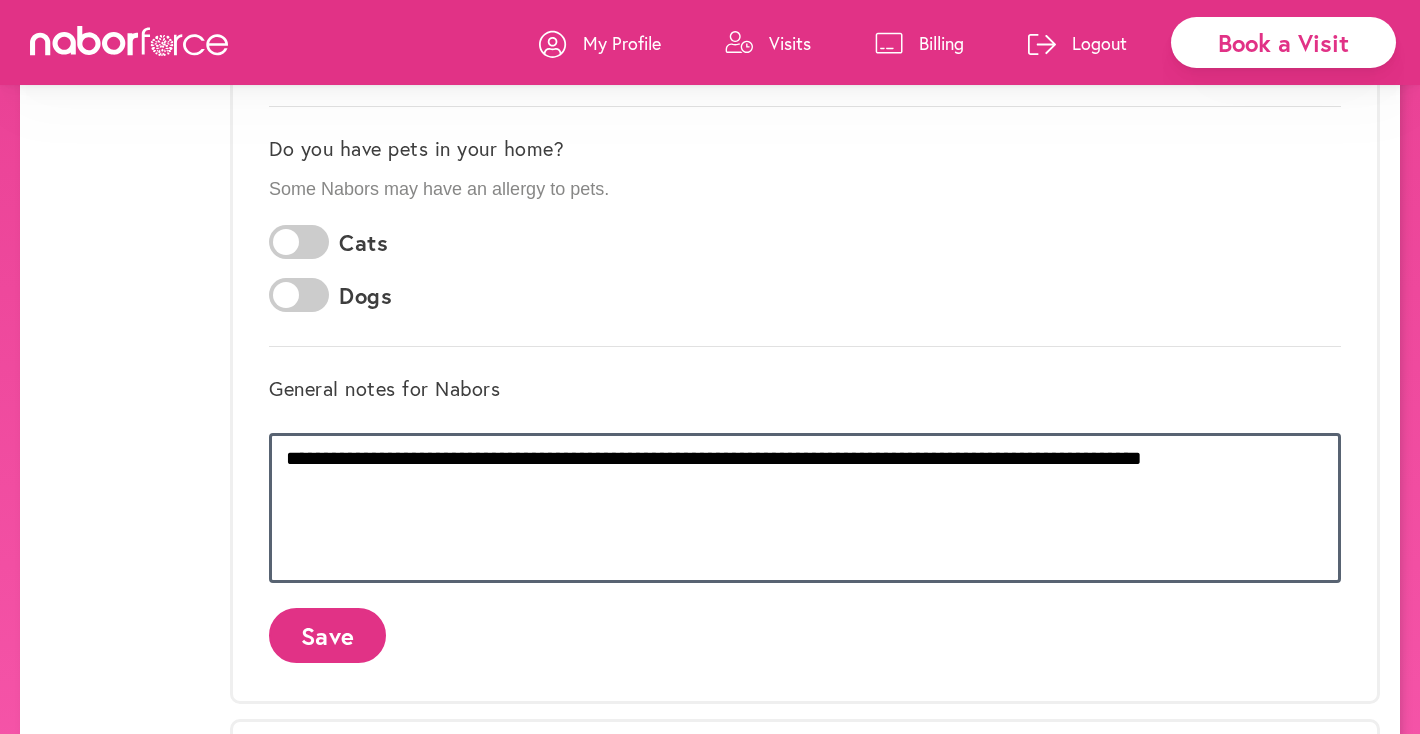 type on "**********" 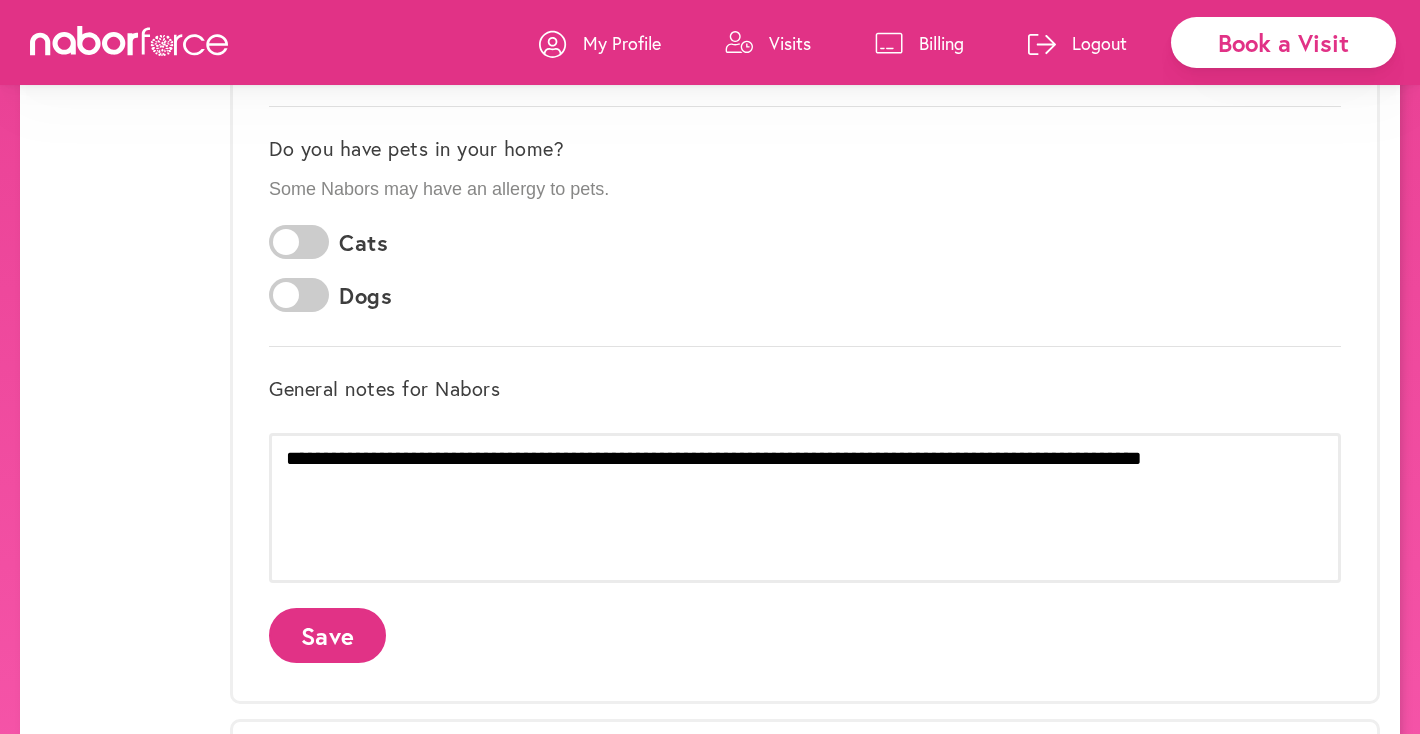 click on "Save" 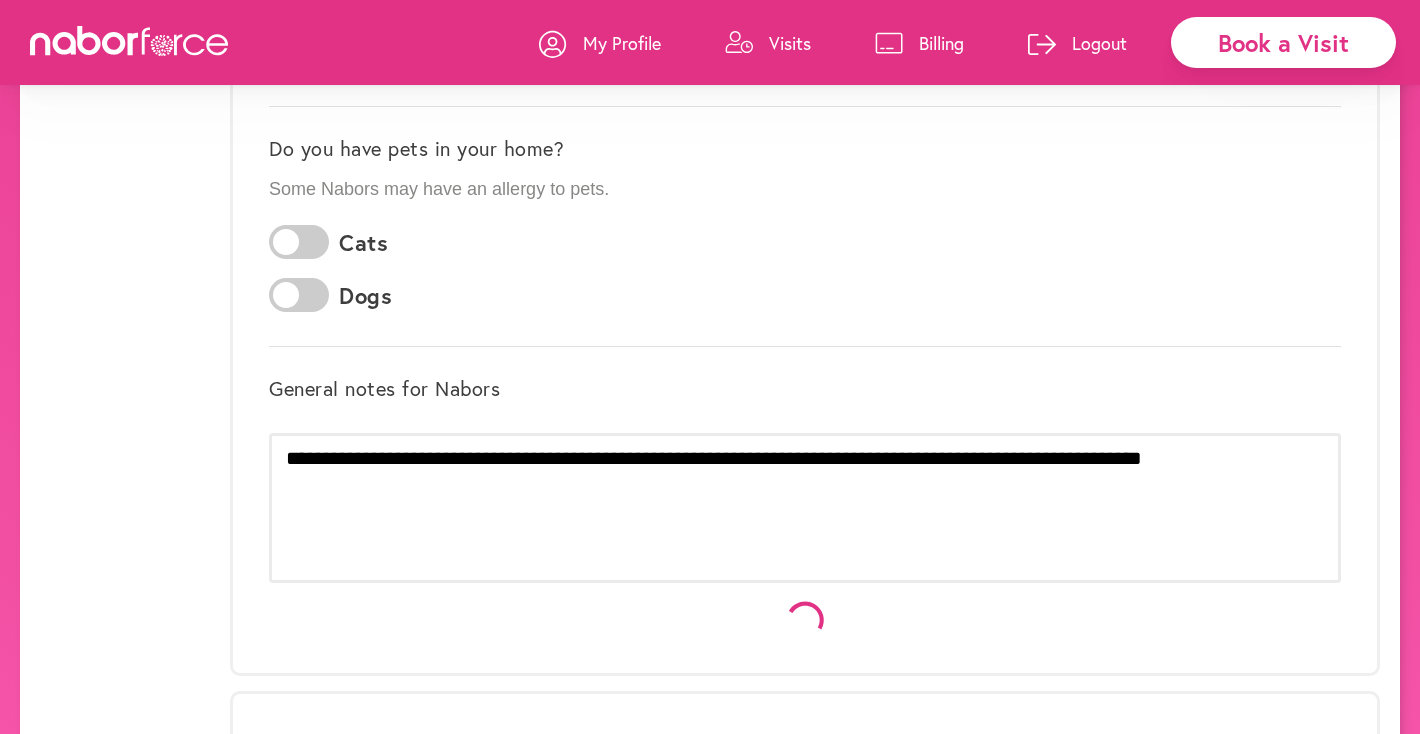 scroll, scrollTop: 0, scrollLeft: 0, axis: both 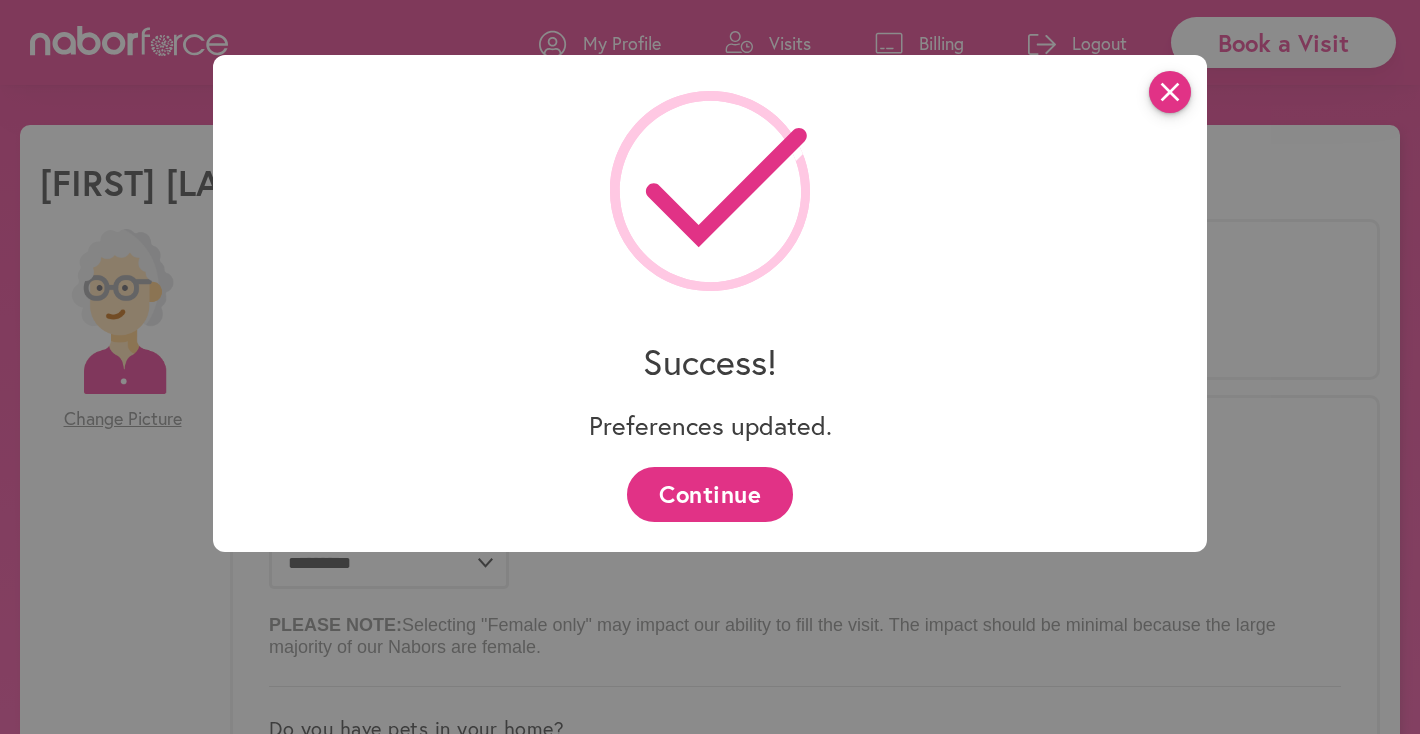click on "close" at bounding box center (1170, 92) 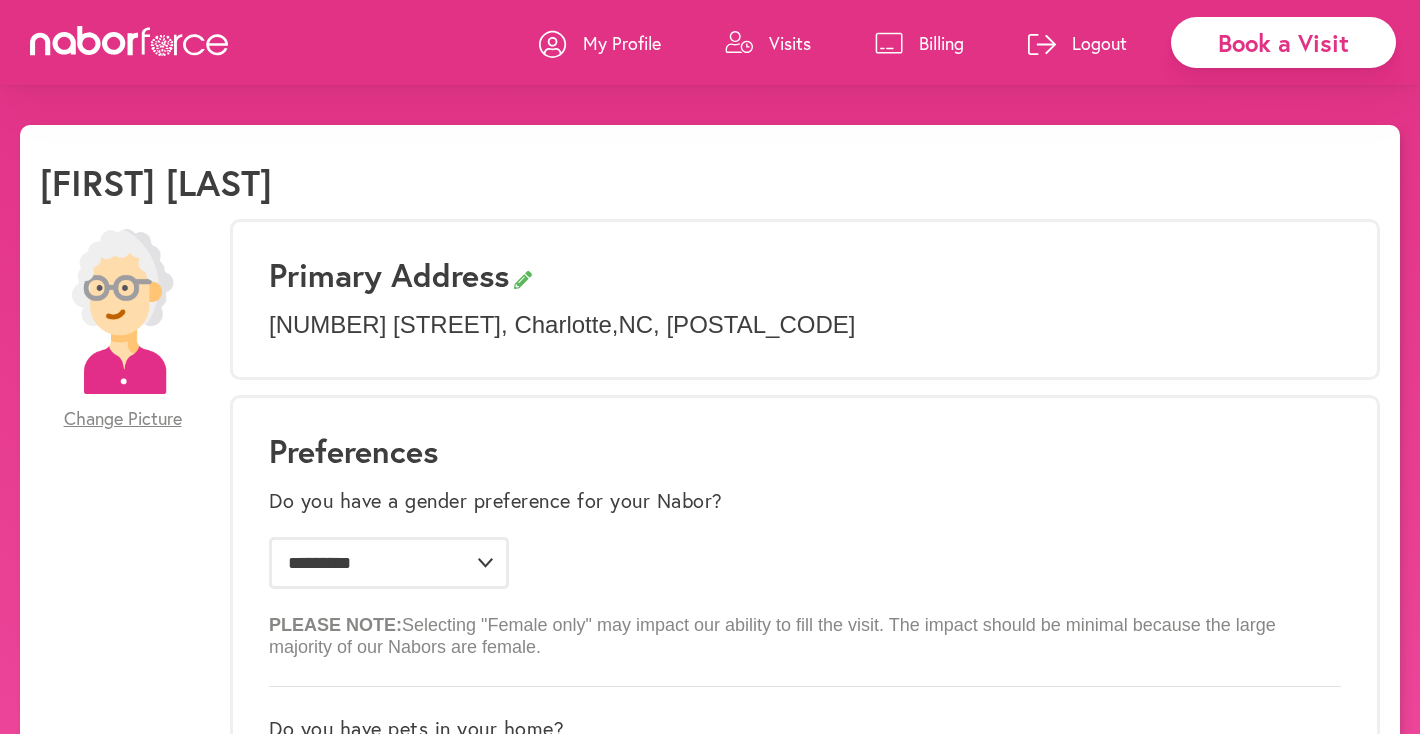 click on "Visits" at bounding box center (768, 43) 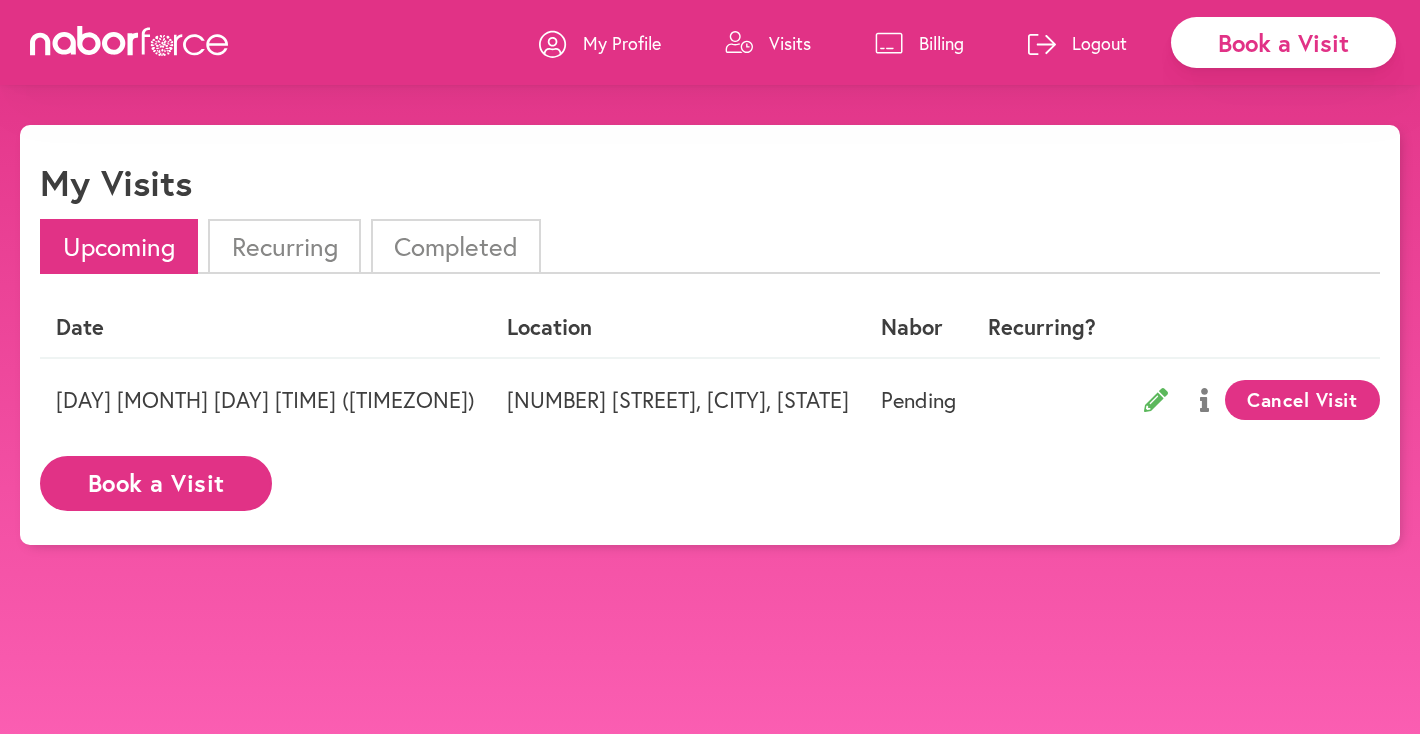 click on "My Profile" at bounding box center (622, 43) 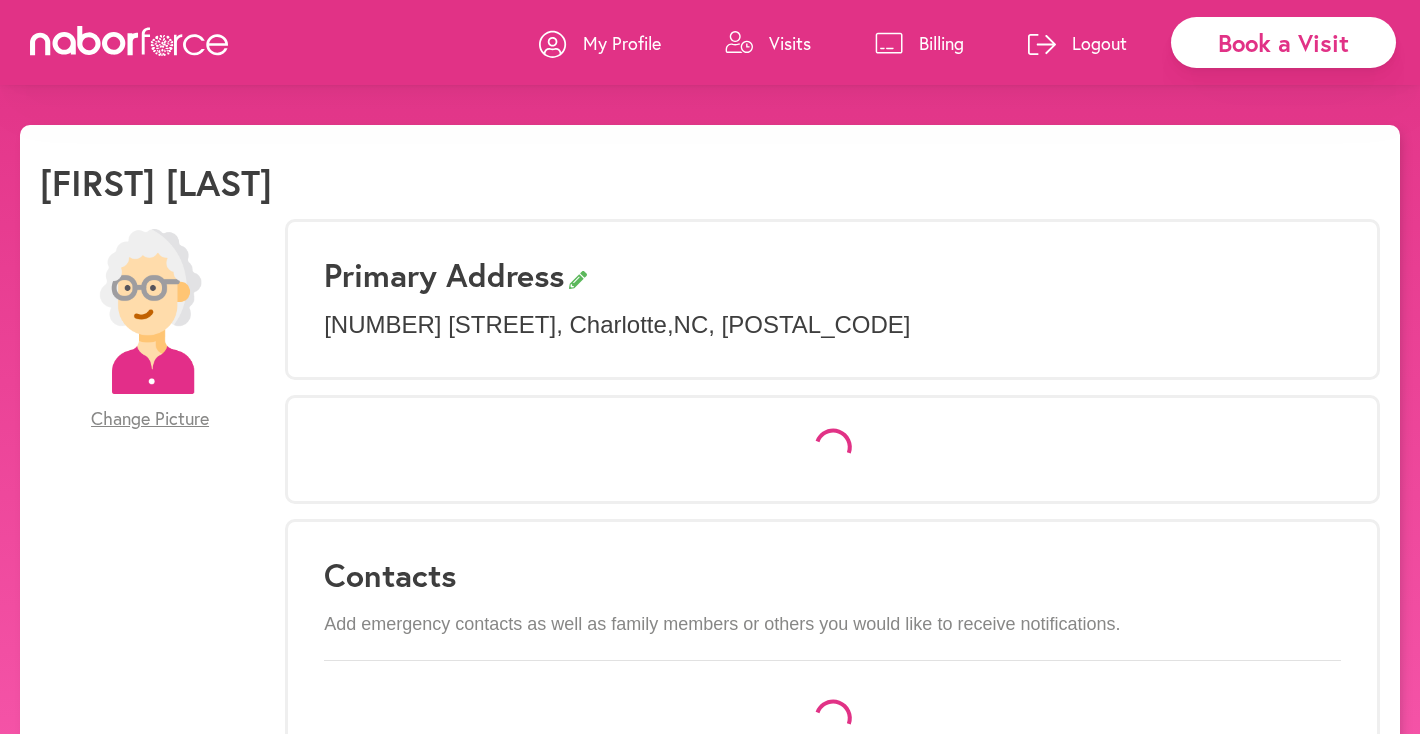 select on "*" 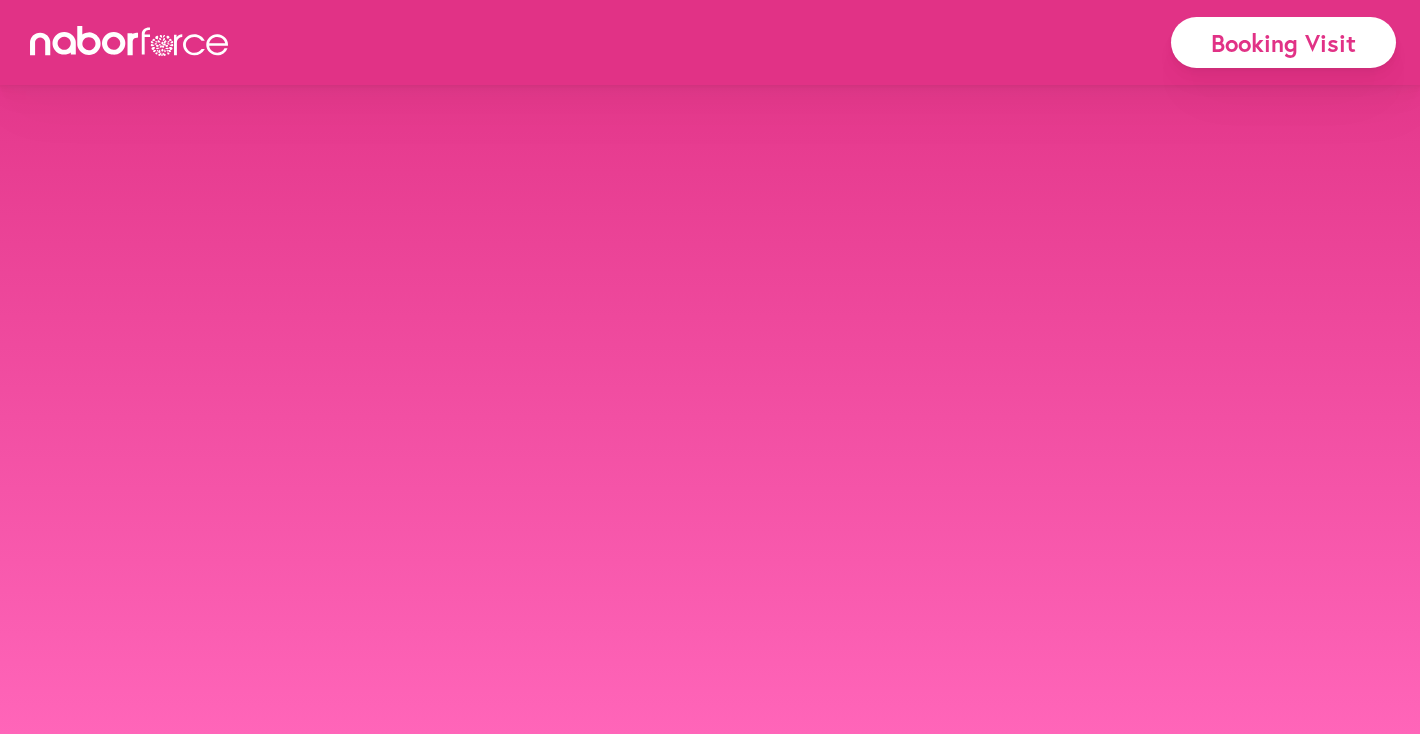 scroll, scrollTop: 0, scrollLeft: 0, axis: both 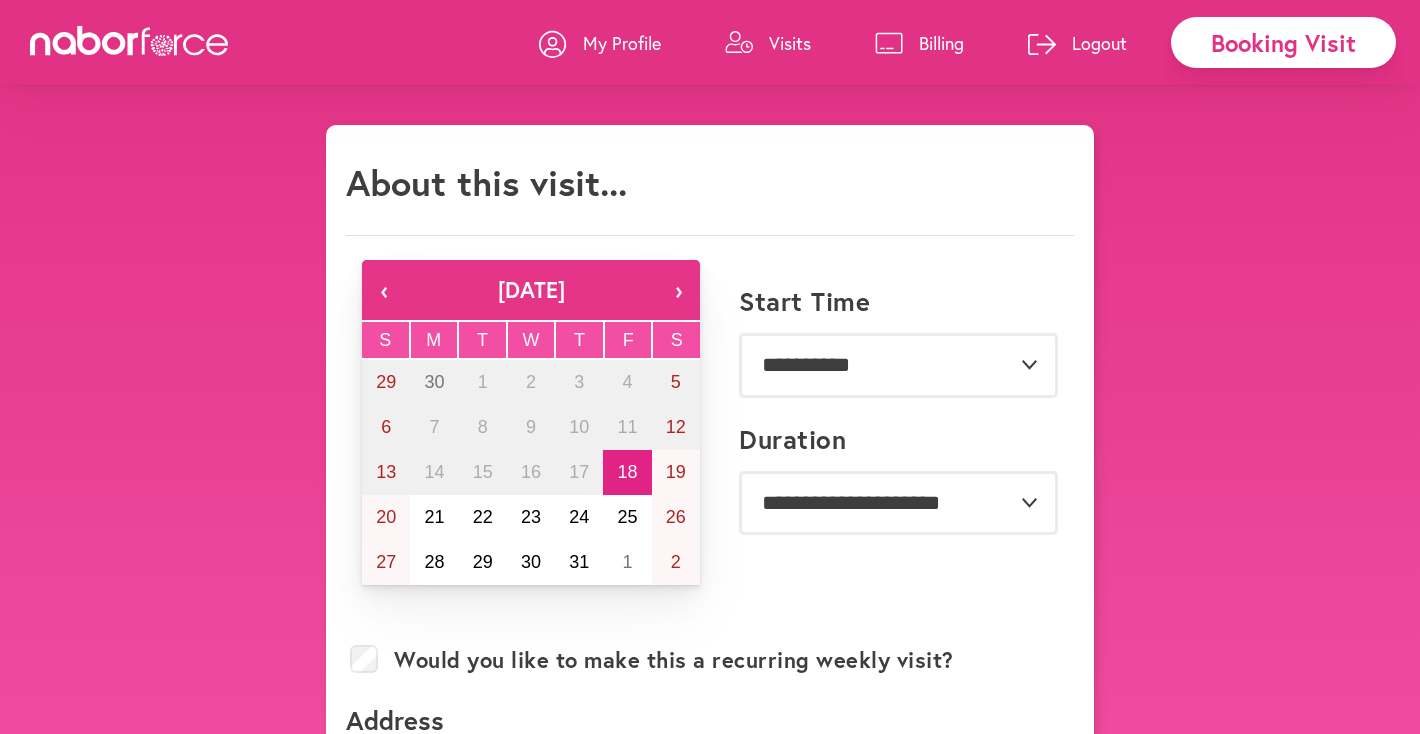 click on "Visits" at bounding box center [790, 43] 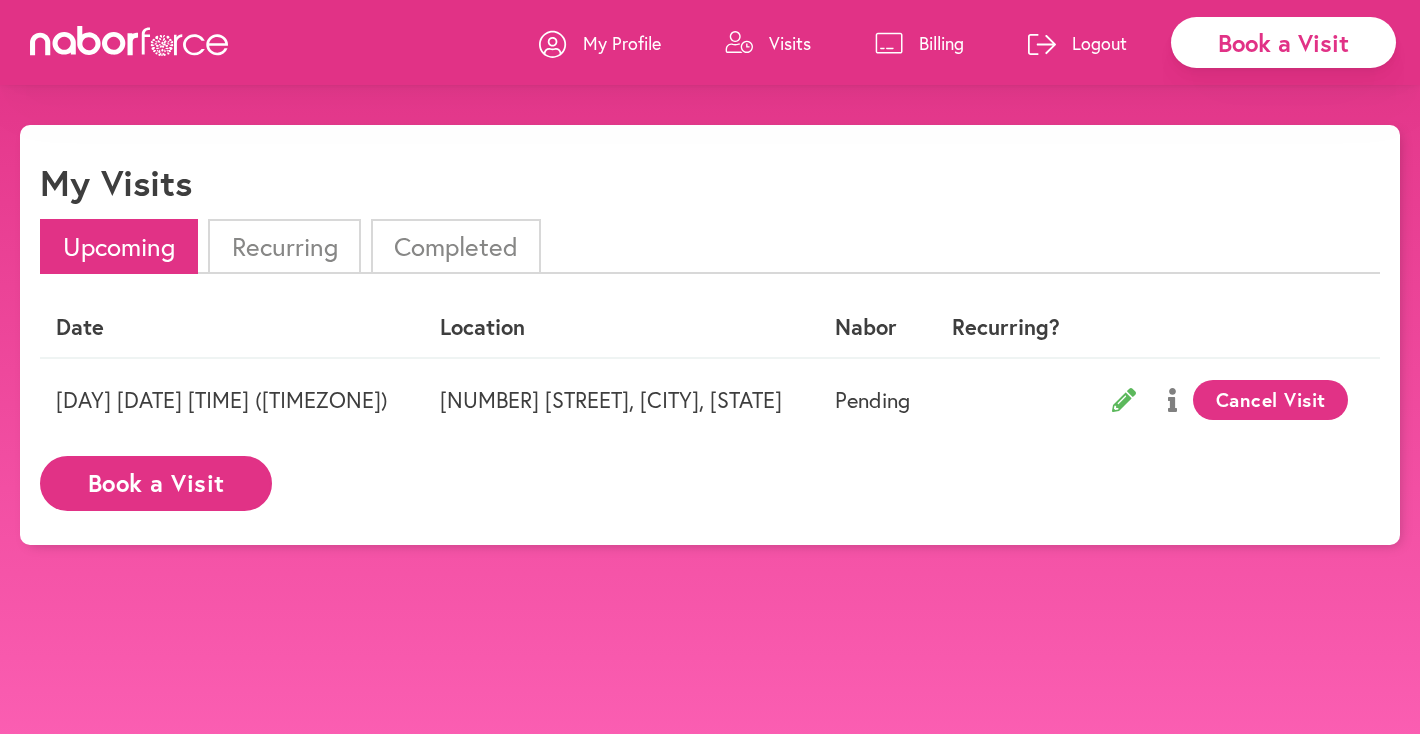 click 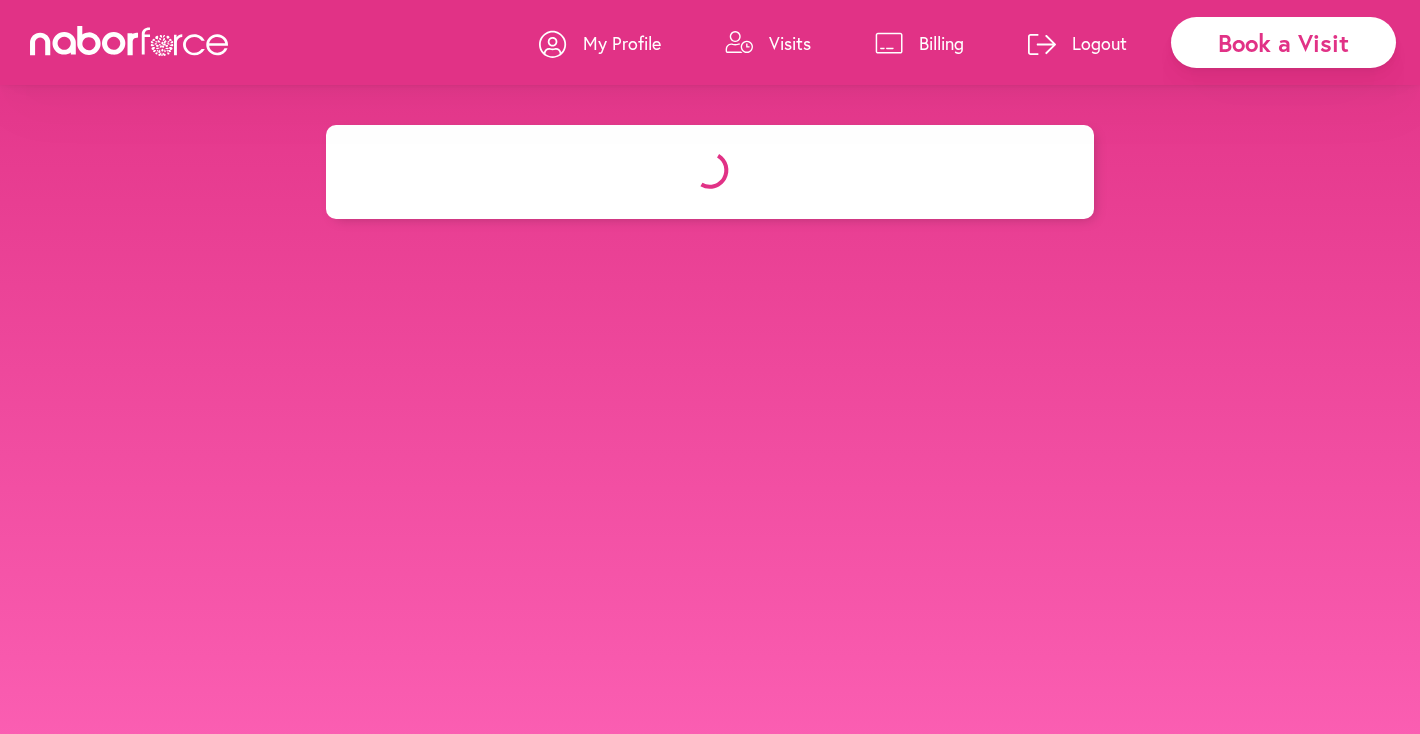 select on "********" 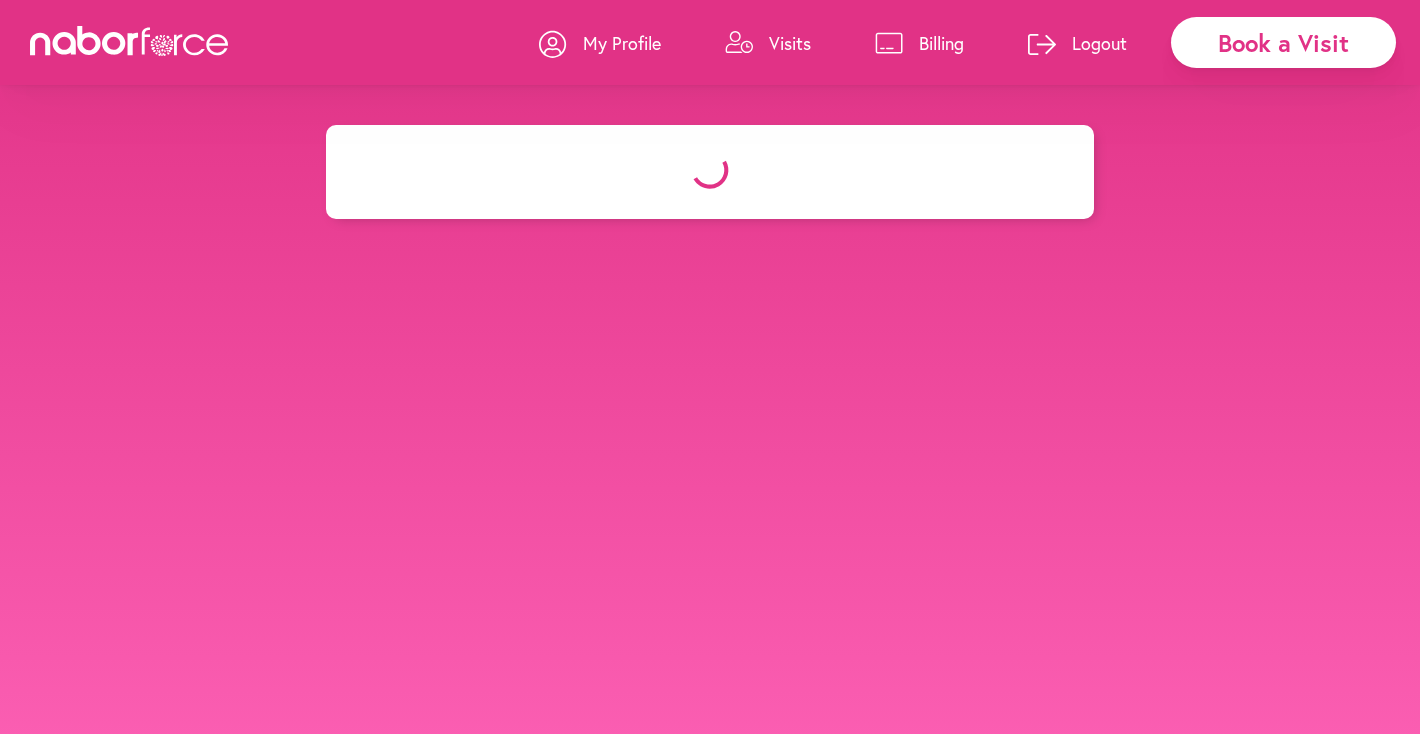 select on "***" 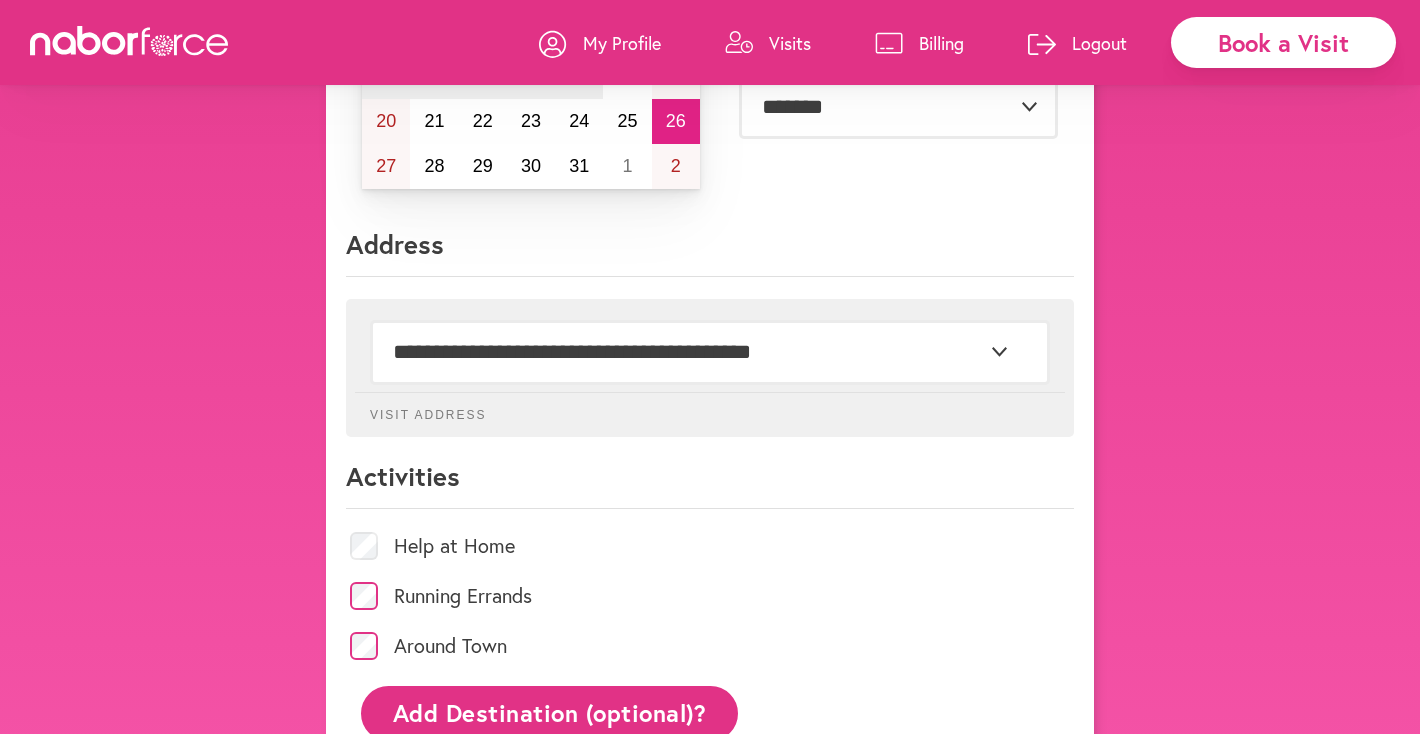 scroll, scrollTop: 397, scrollLeft: 0, axis: vertical 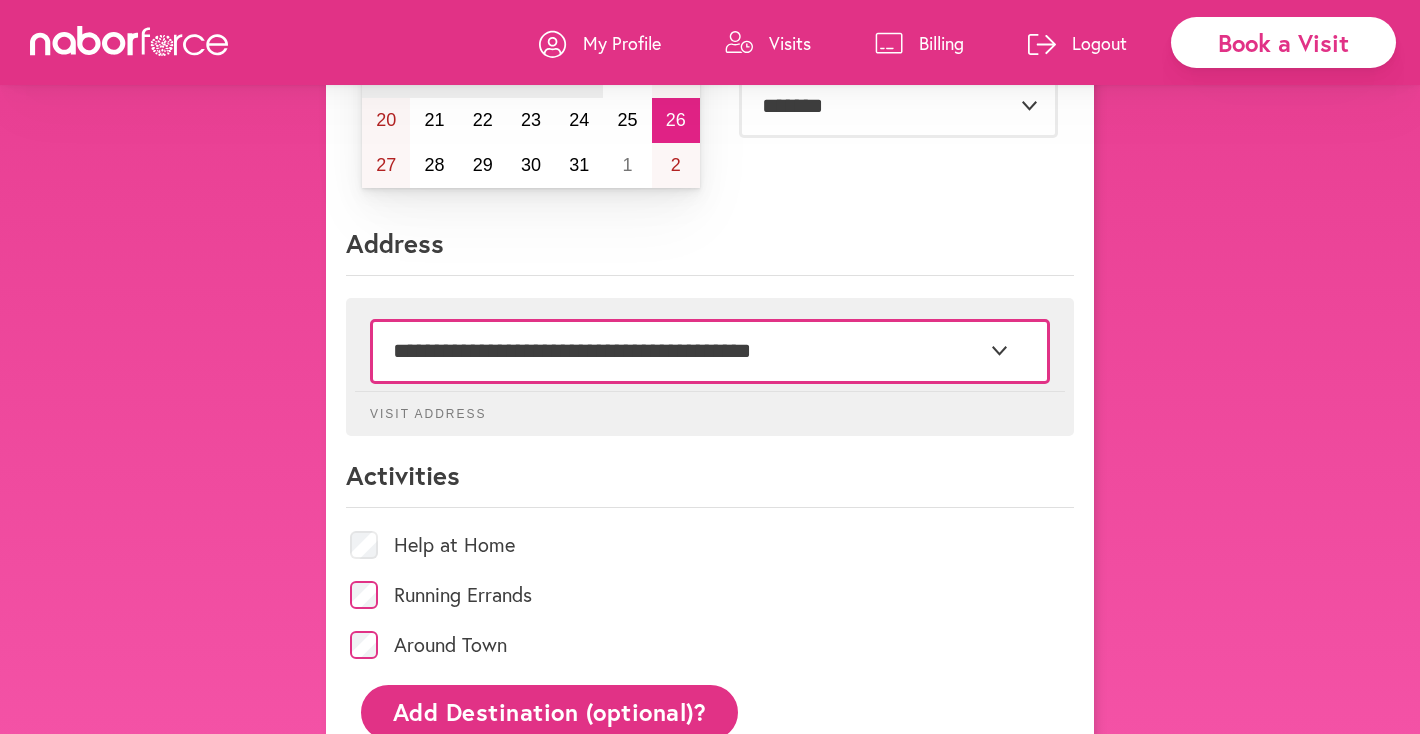 select on "***" 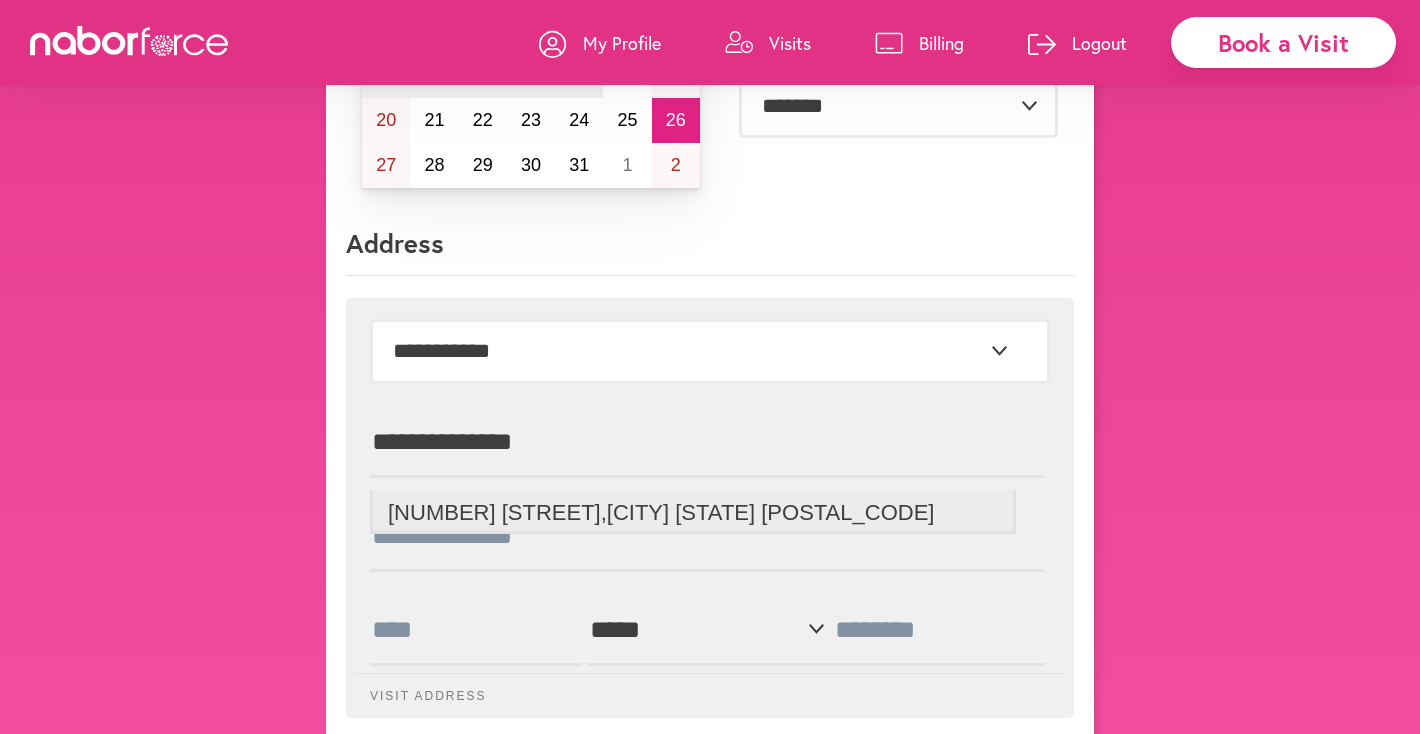 type on "**********" 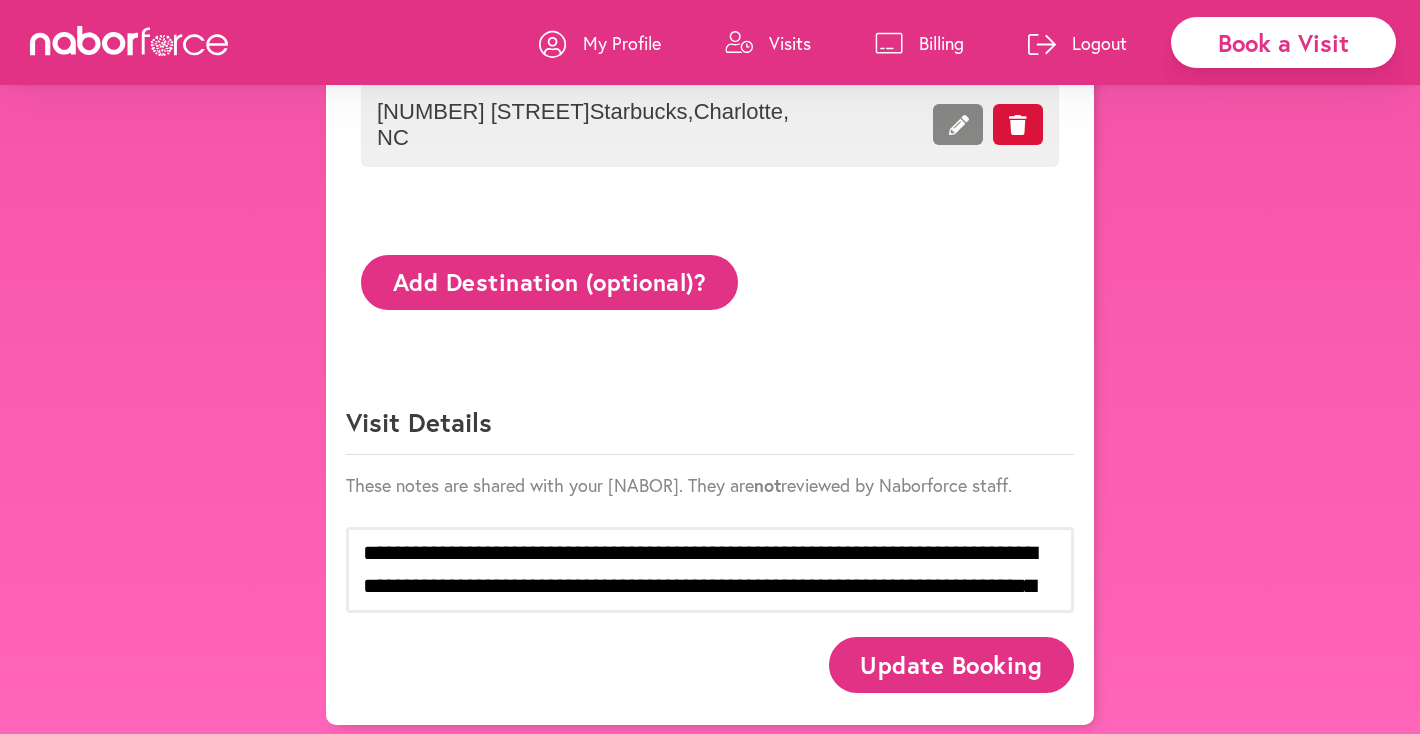 scroll, scrollTop: 1361, scrollLeft: 0, axis: vertical 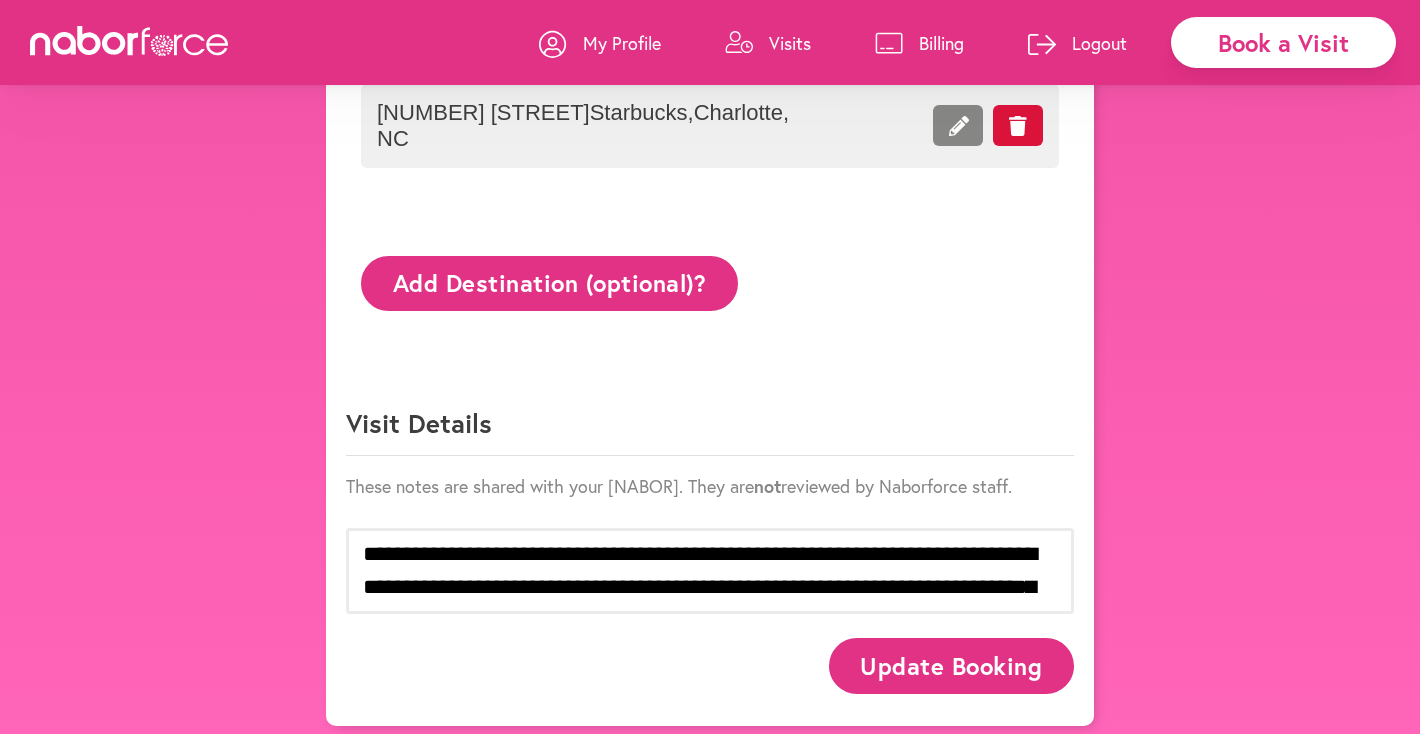 click on "Update Booking" at bounding box center (951, 665) 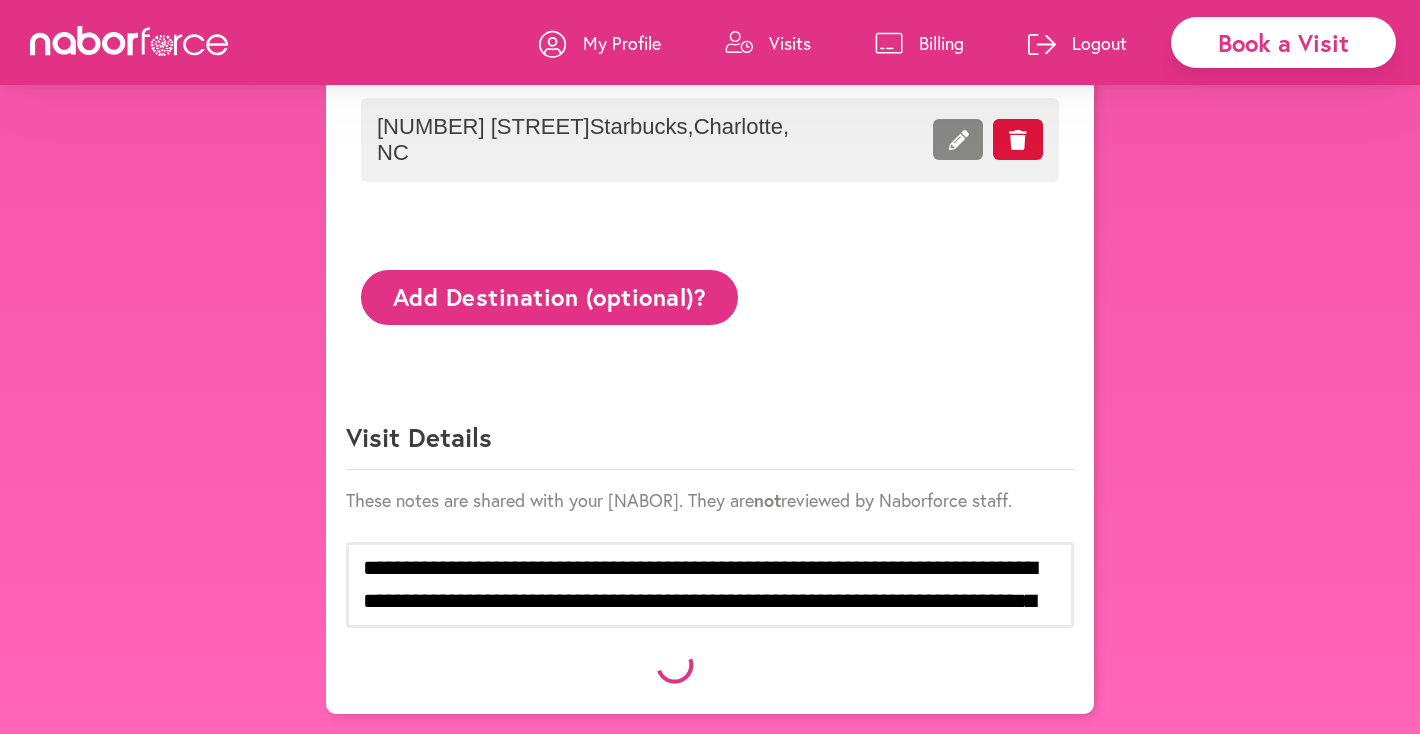 scroll, scrollTop: 1336, scrollLeft: 0, axis: vertical 